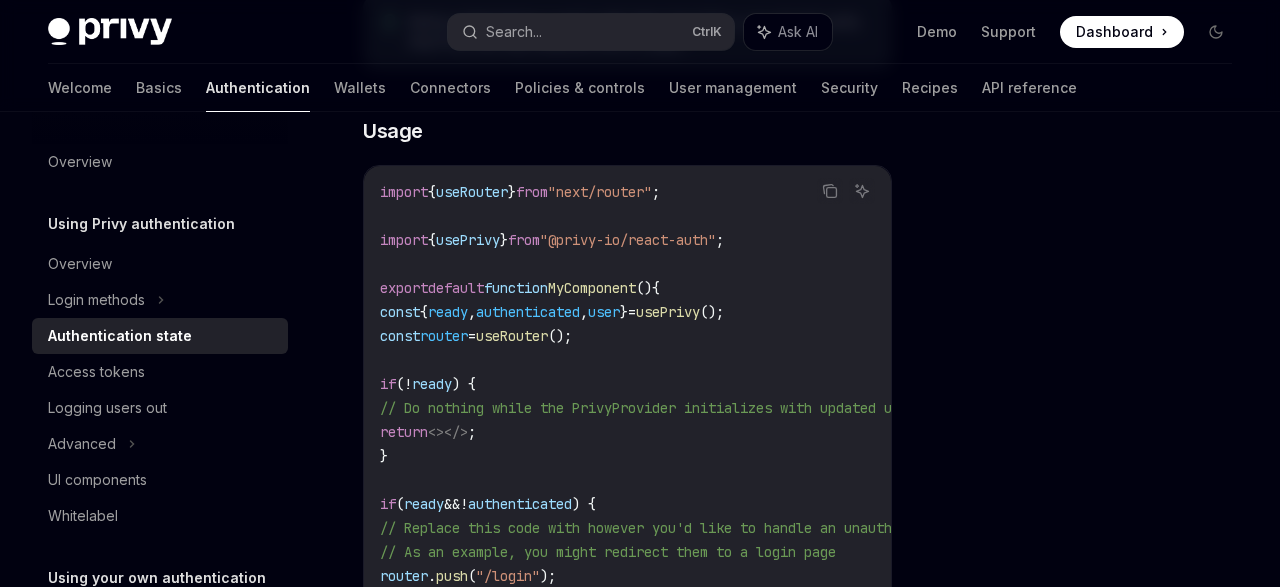 scroll, scrollTop: 662, scrollLeft: 0, axis: vertical 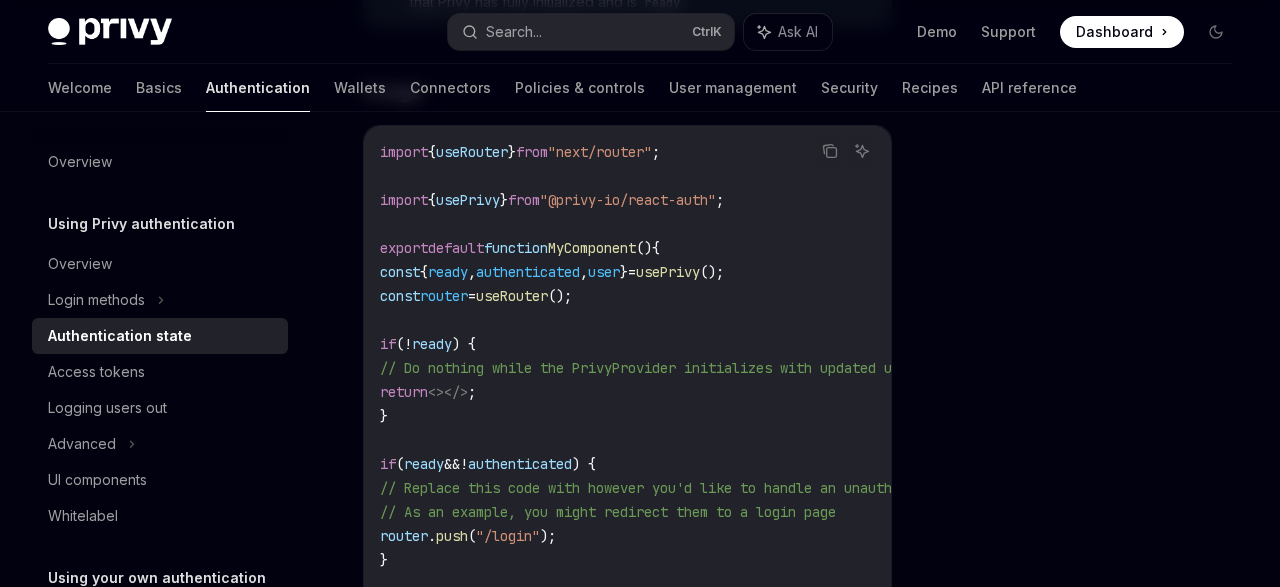 click on "authenticated" at bounding box center [528, 272] 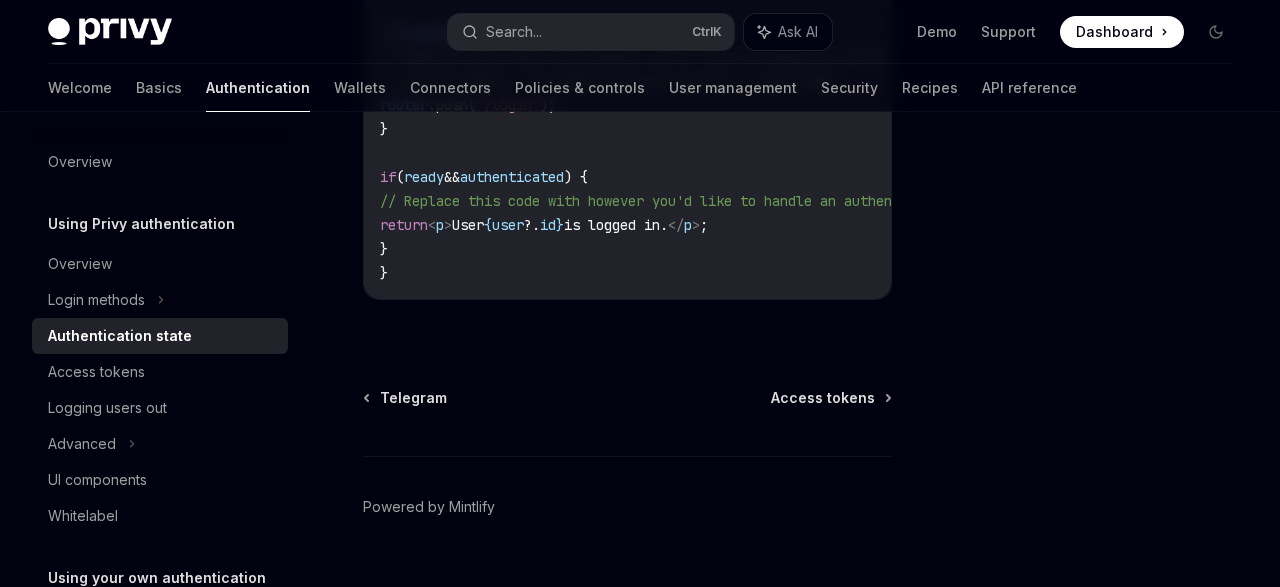 scroll, scrollTop: 1132, scrollLeft: 0, axis: vertical 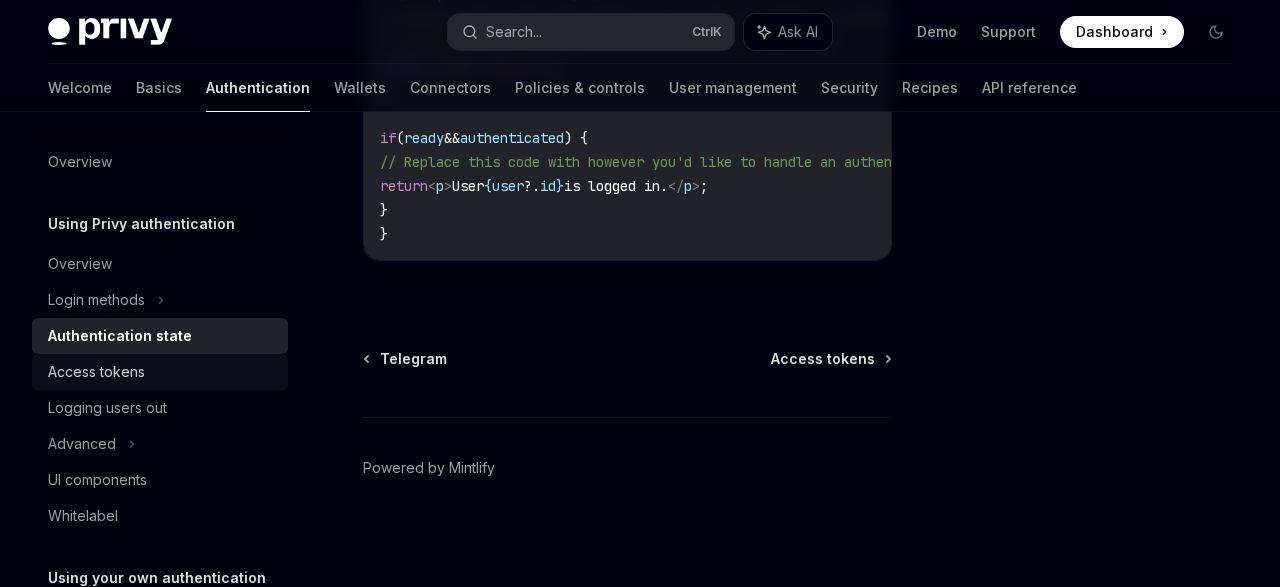 click on "Access tokens" at bounding box center [96, 372] 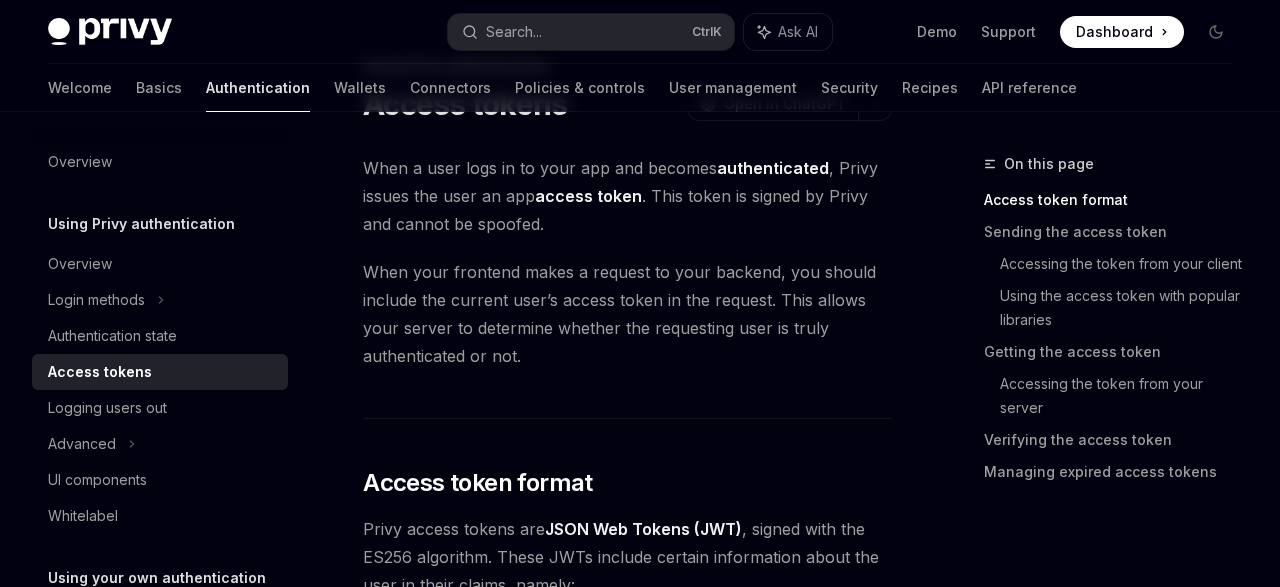 scroll, scrollTop: 99, scrollLeft: 0, axis: vertical 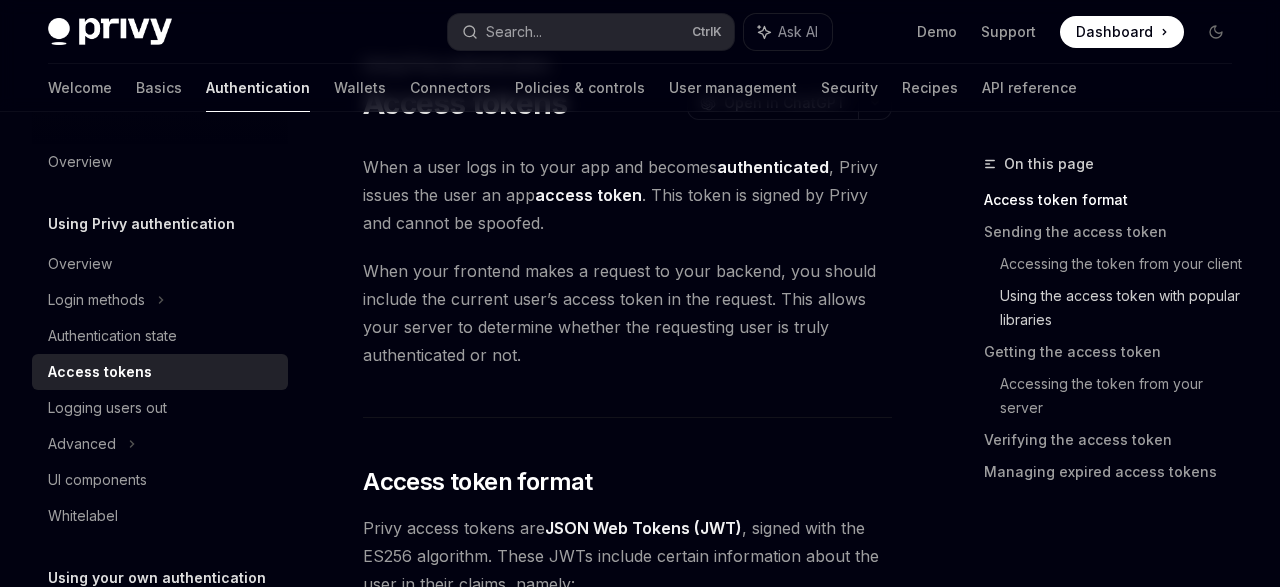 click on "Using the access token with popular libraries" at bounding box center (1124, 308) 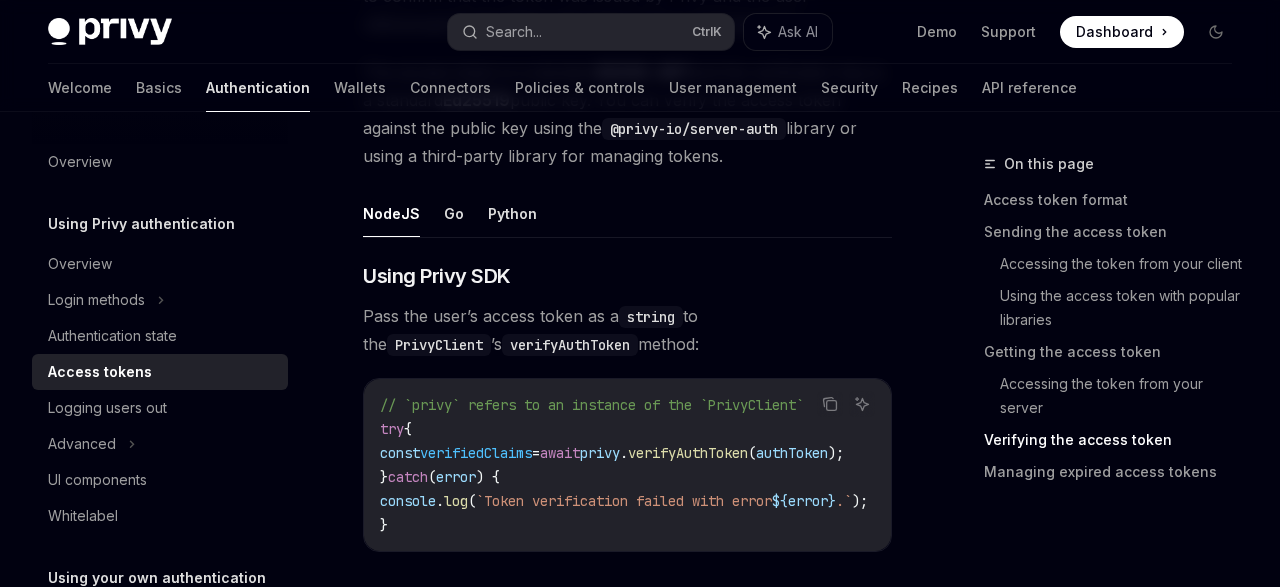 scroll, scrollTop: 3264, scrollLeft: 0, axis: vertical 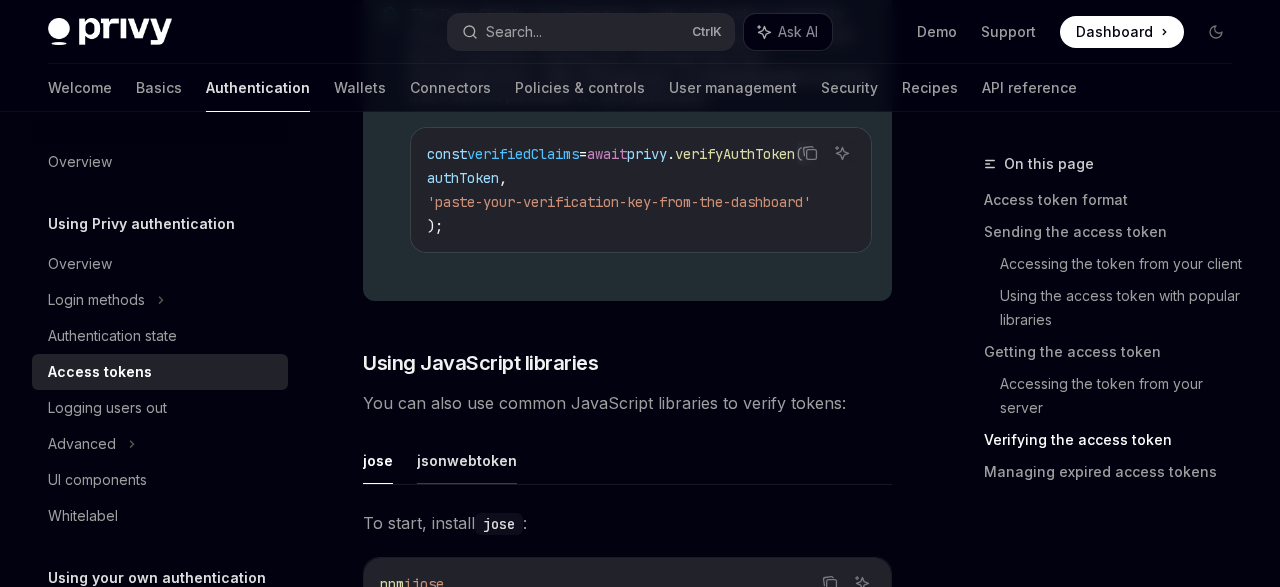 click on "jsonwebtoken" at bounding box center [467, 460] 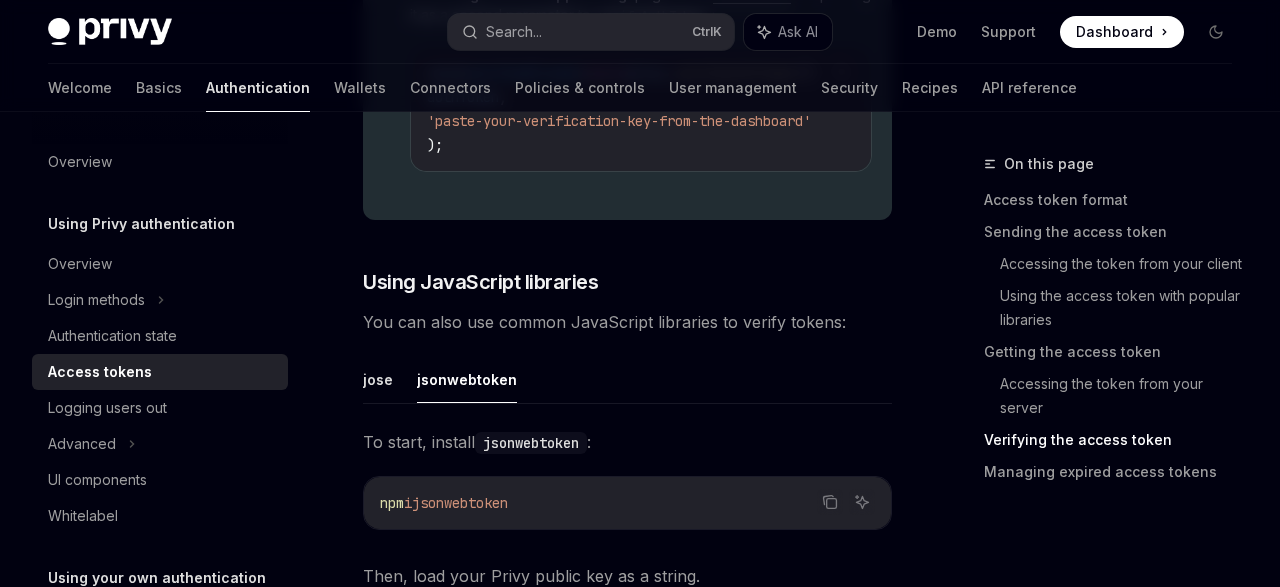 scroll, scrollTop: 4486, scrollLeft: 0, axis: vertical 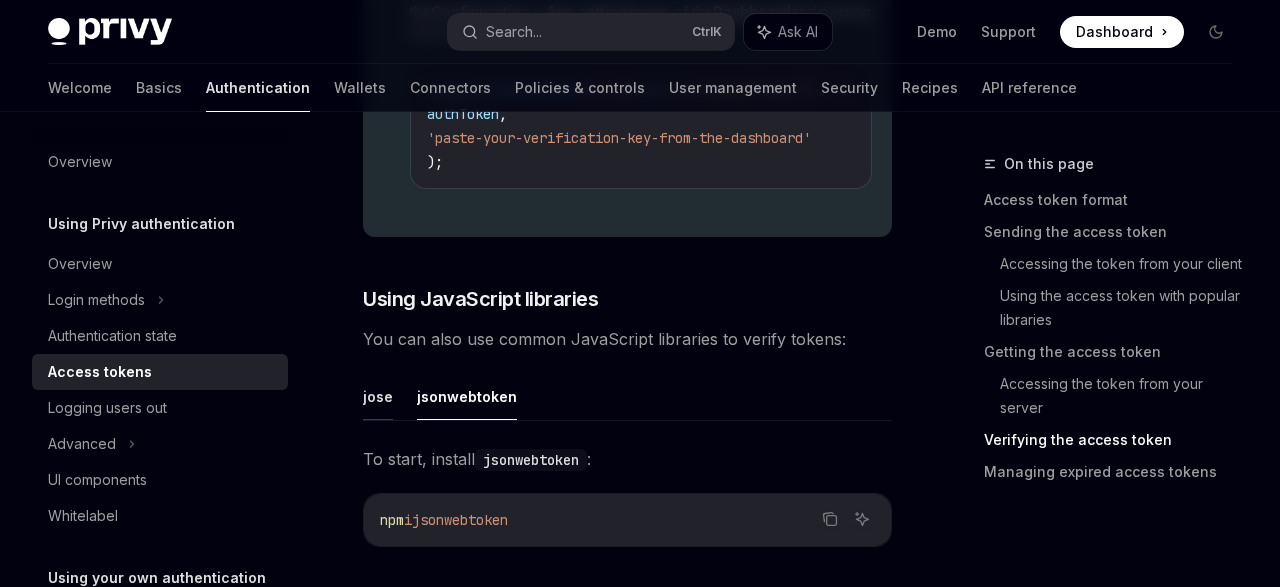 click on "jose" at bounding box center [378, 396] 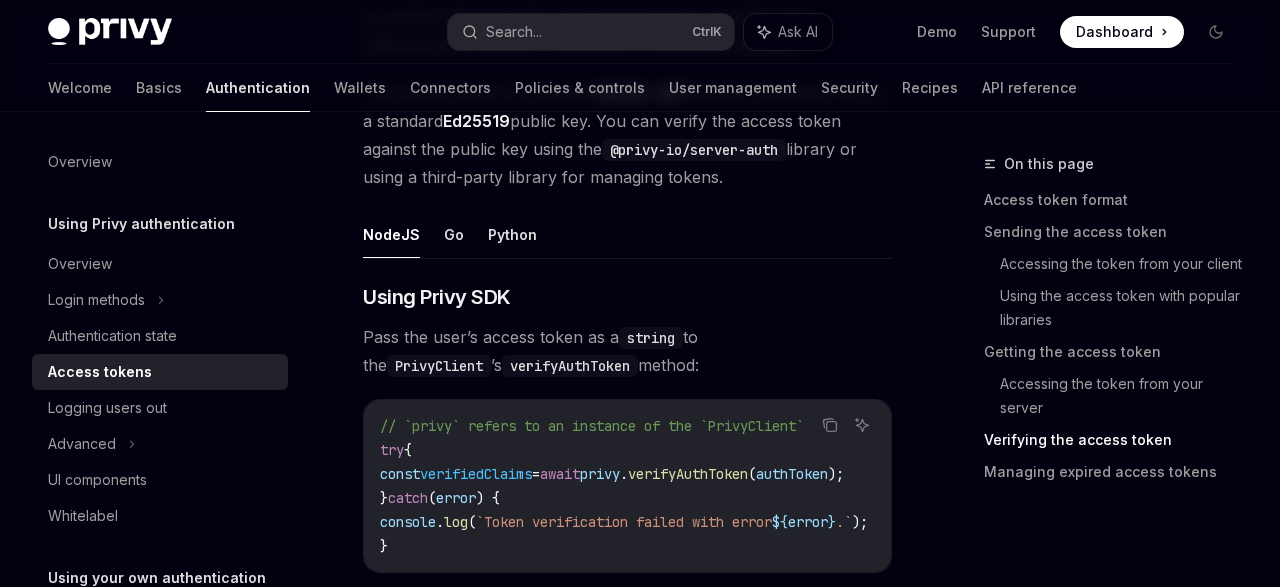 scroll, scrollTop: 3234, scrollLeft: 0, axis: vertical 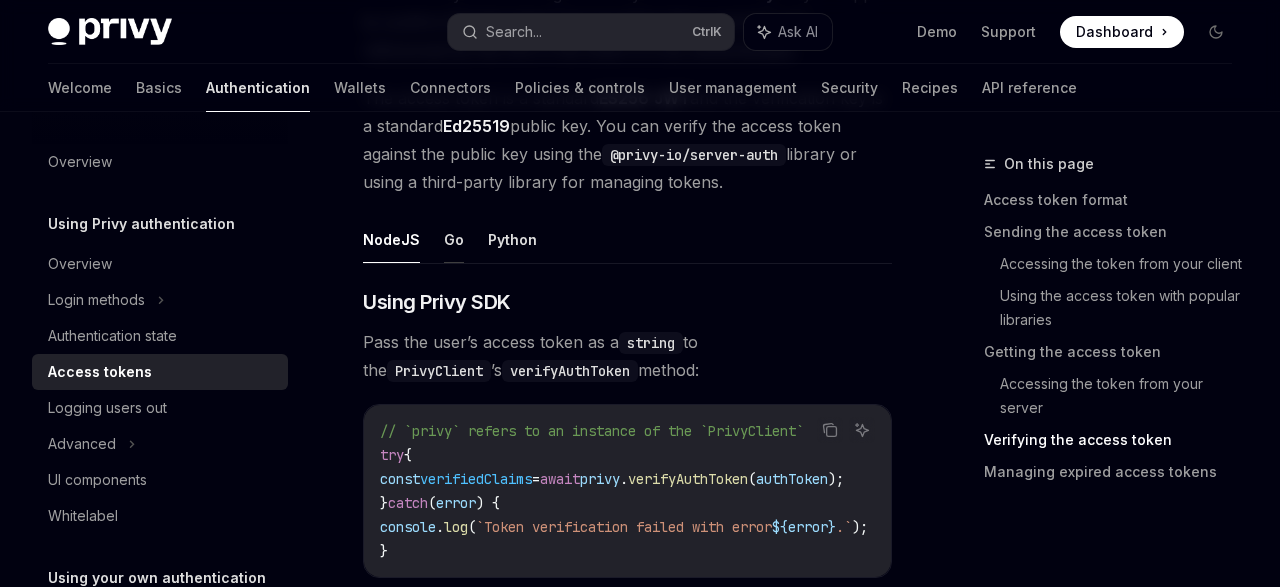 click on "Go" at bounding box center (454, 239) 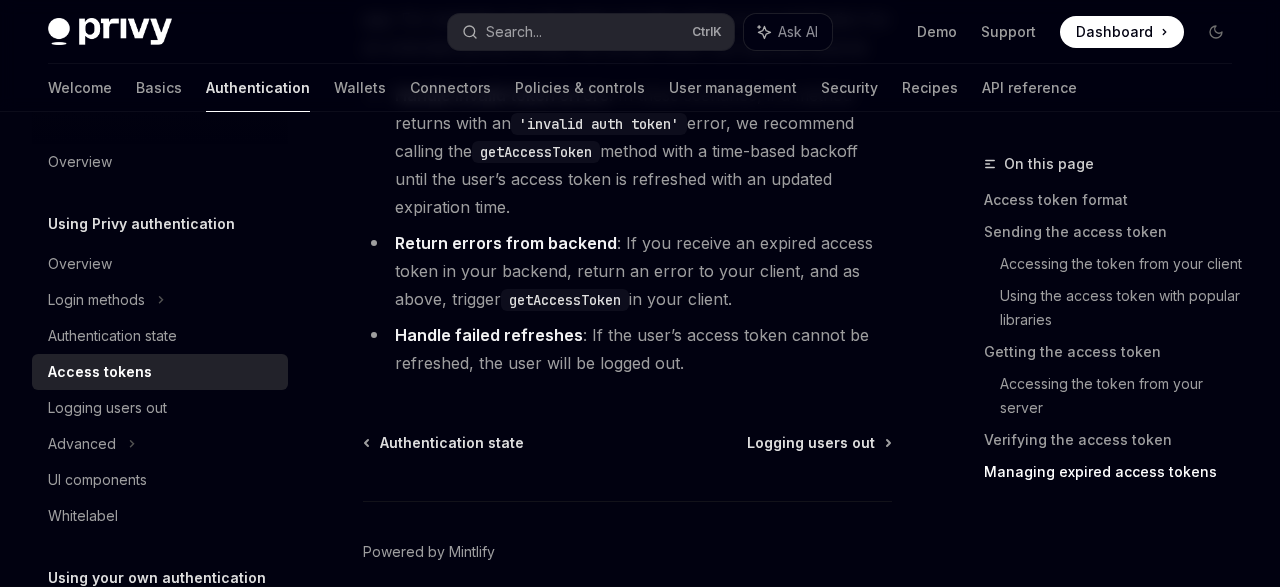 scroll, scrollTop: 5580, scrollLeft: 0, axis: vertical 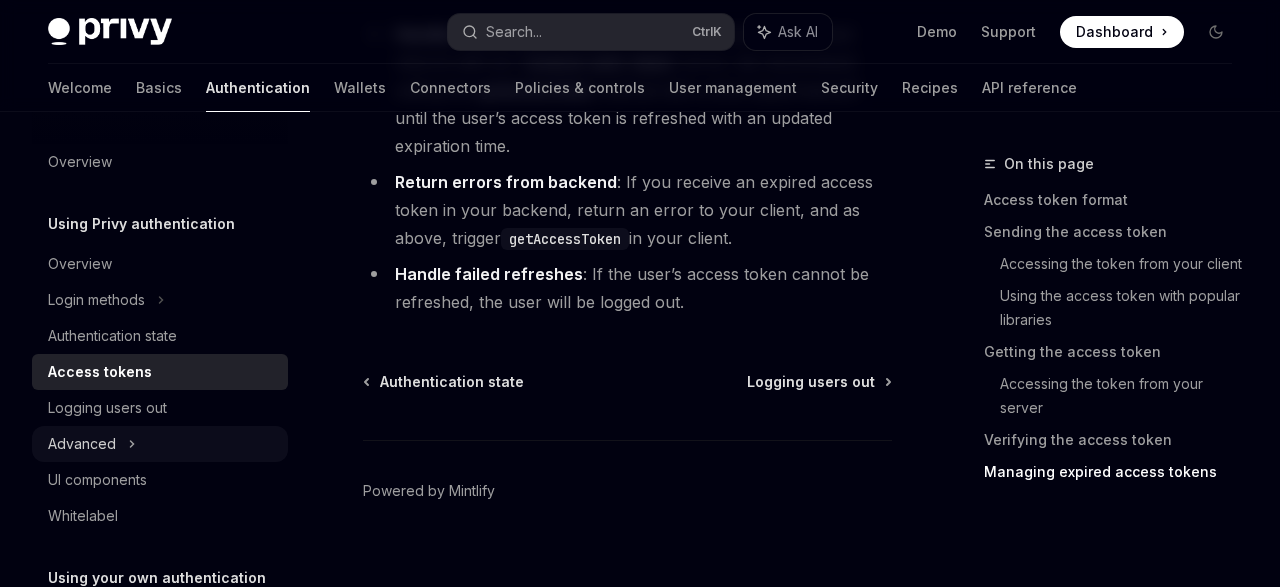click on "Advanced" at bounding box center [160, 444] 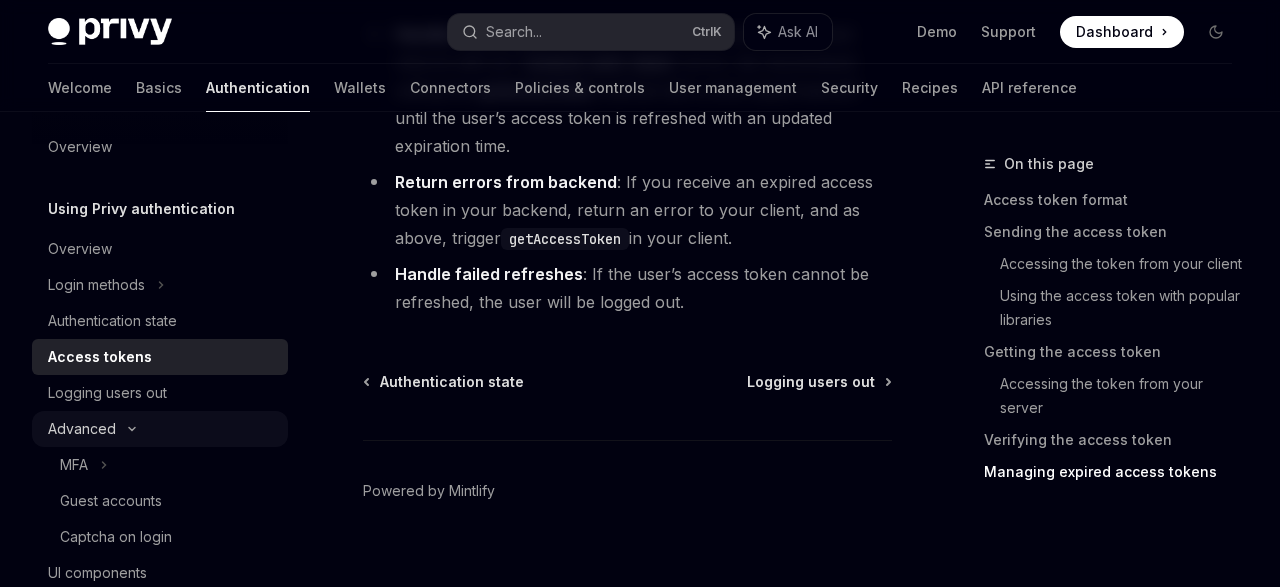 scroll, scrollTop: 0, scrollLeft: 0, axis: both 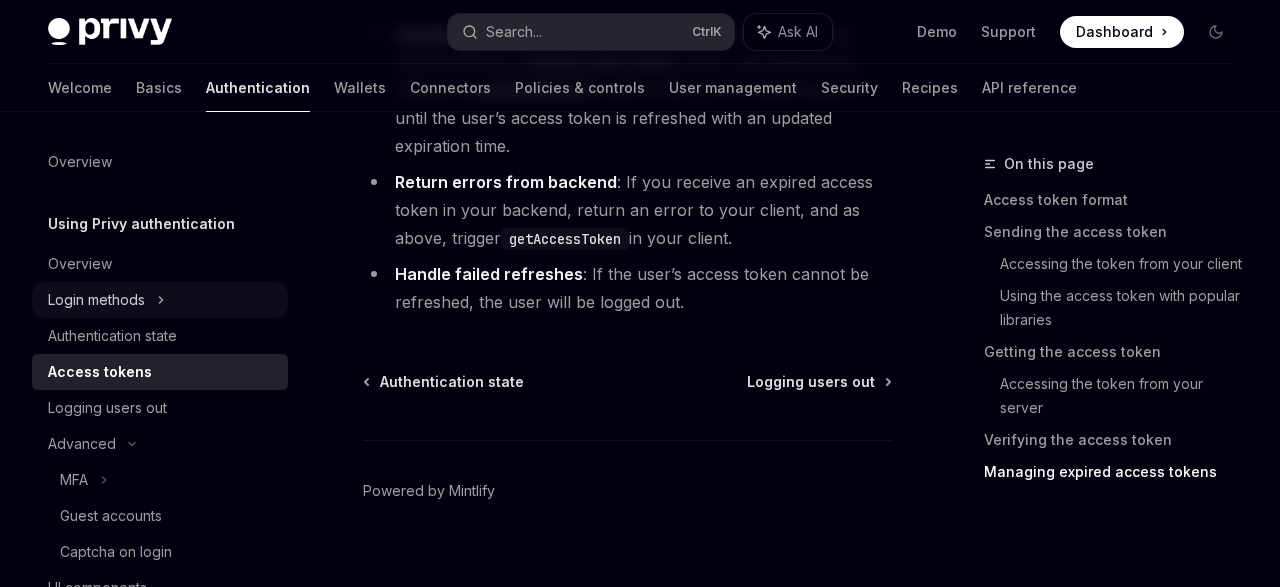click on "Login methods" at bounding box center [160, 300] 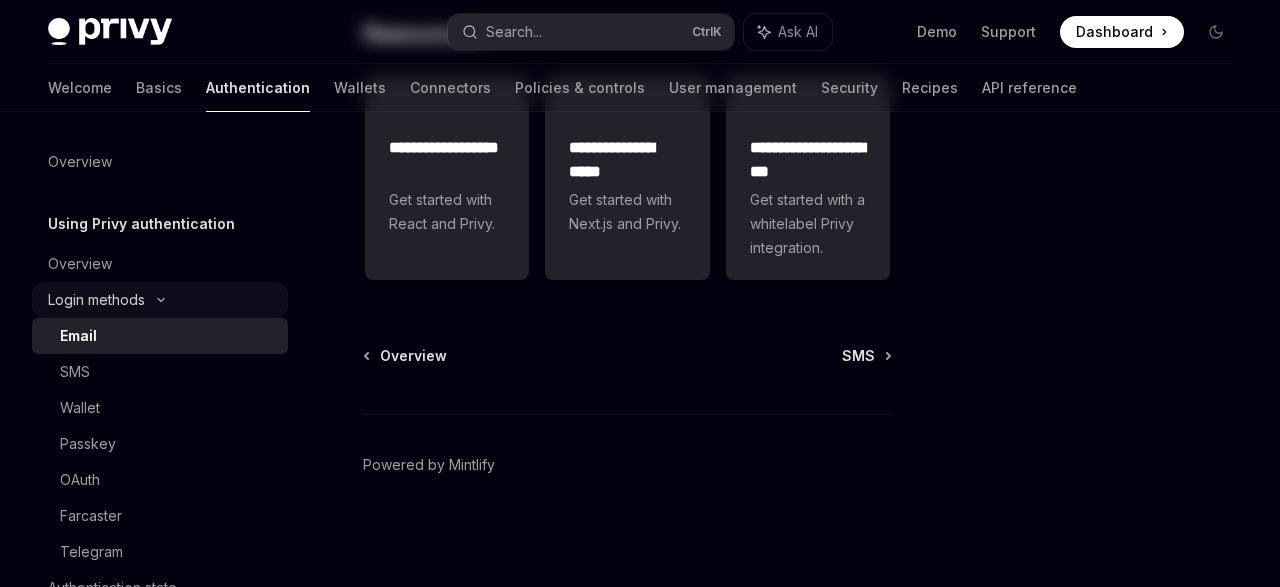scroll, scrollTop: 0, scrollLeft: 0, axis: both 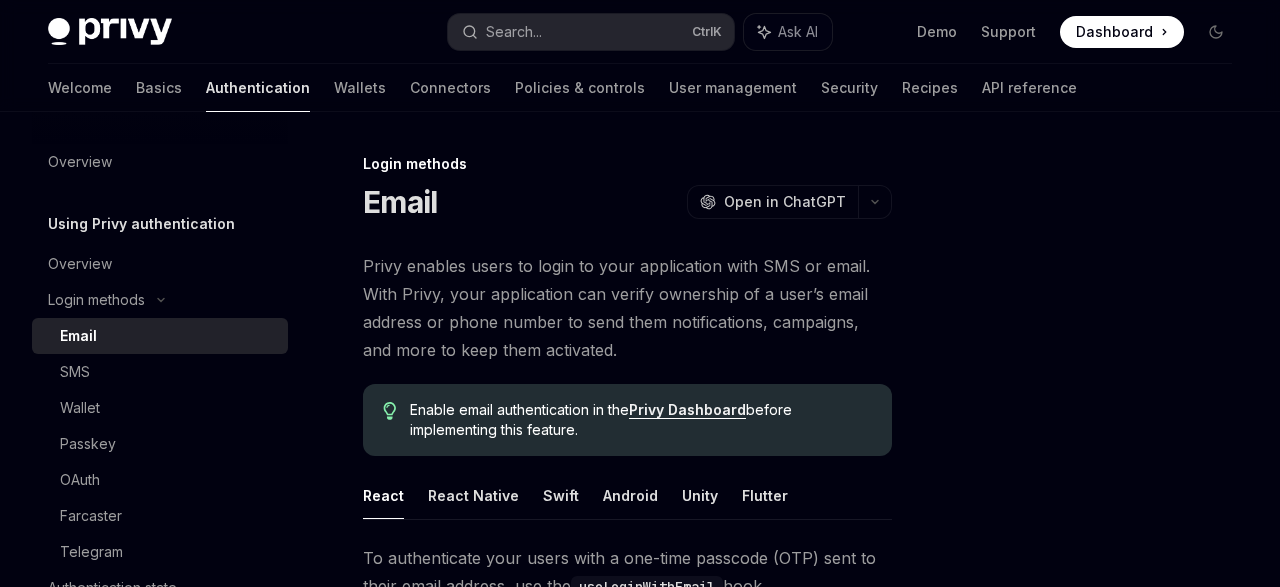 click on "Using Privy authentication" at bounding box center (141, 224) 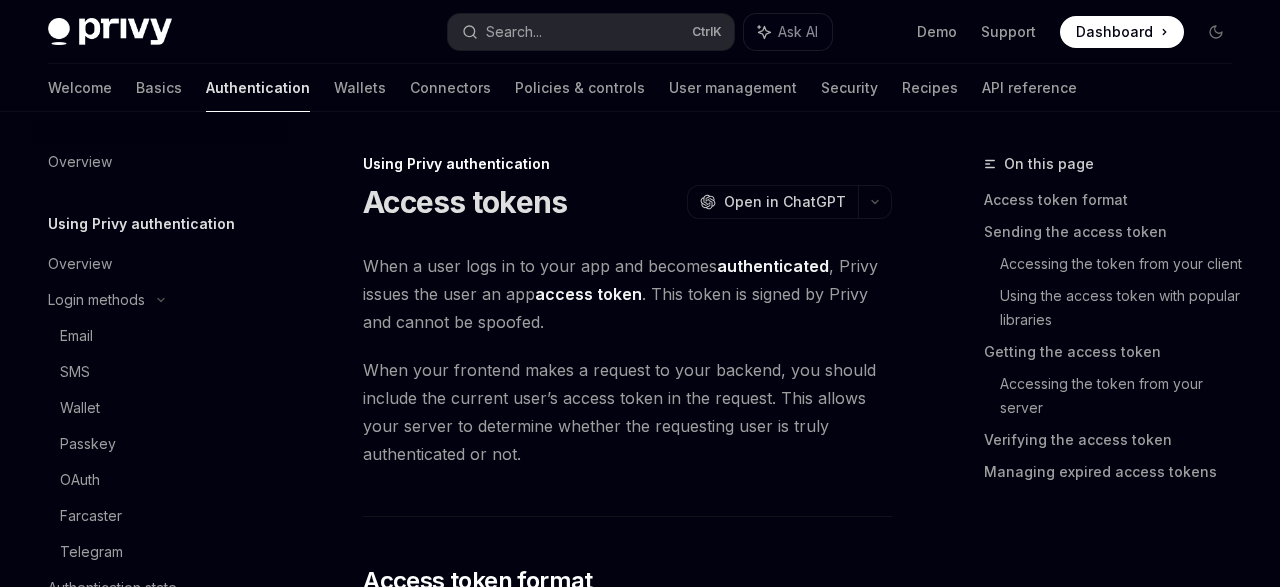 scroll, scrollTop: 4657, scrollLeft: 0, axis: vertical 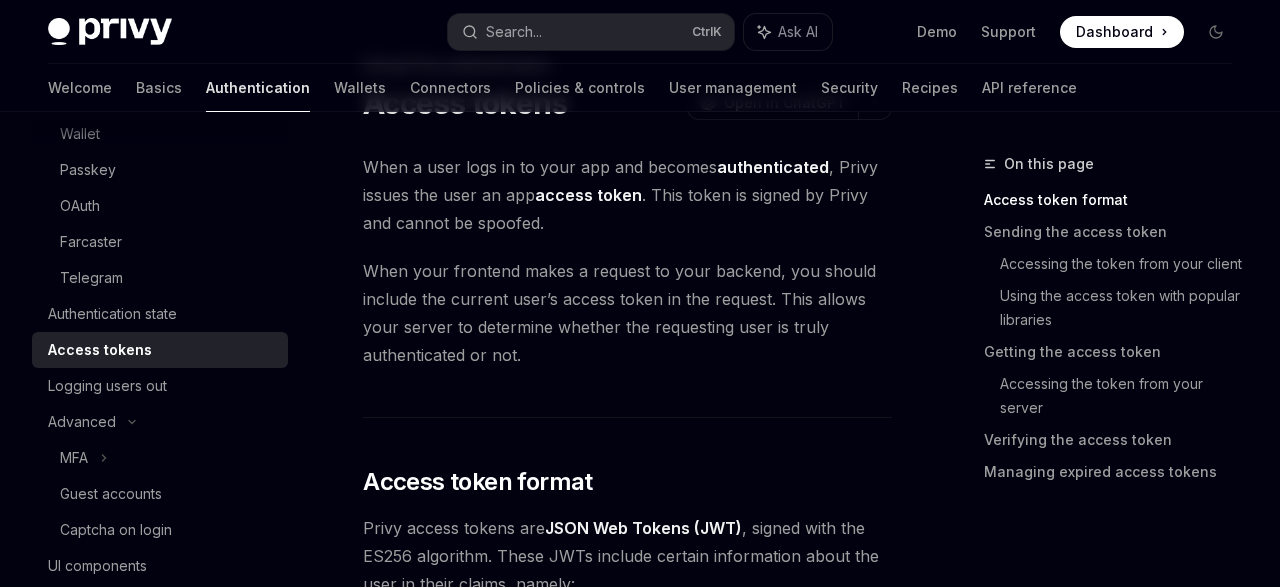 type on "*" 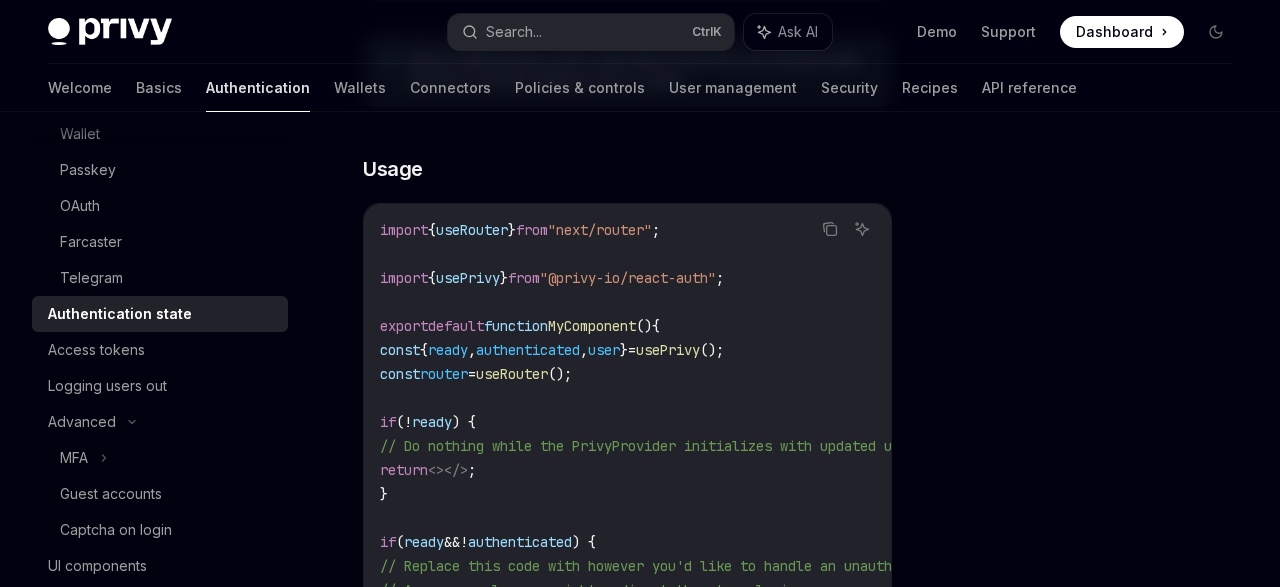 scroll, scrollTop: 807, scrollLeft: 0, axis: vertical 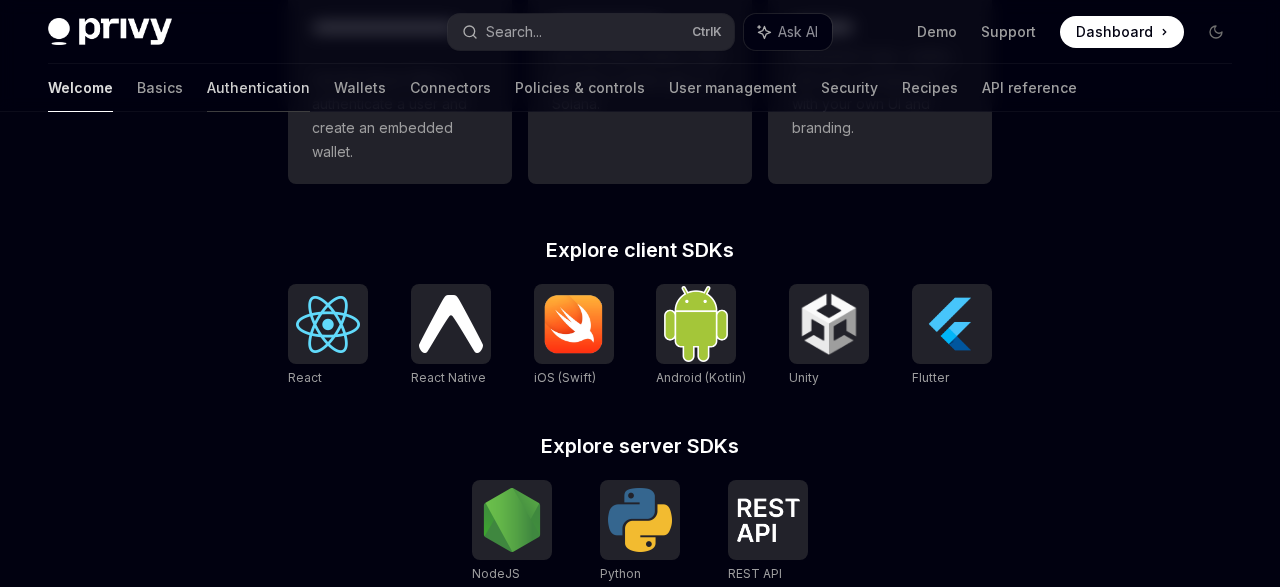 click on "Authentication" at bounding box center [258, 88] 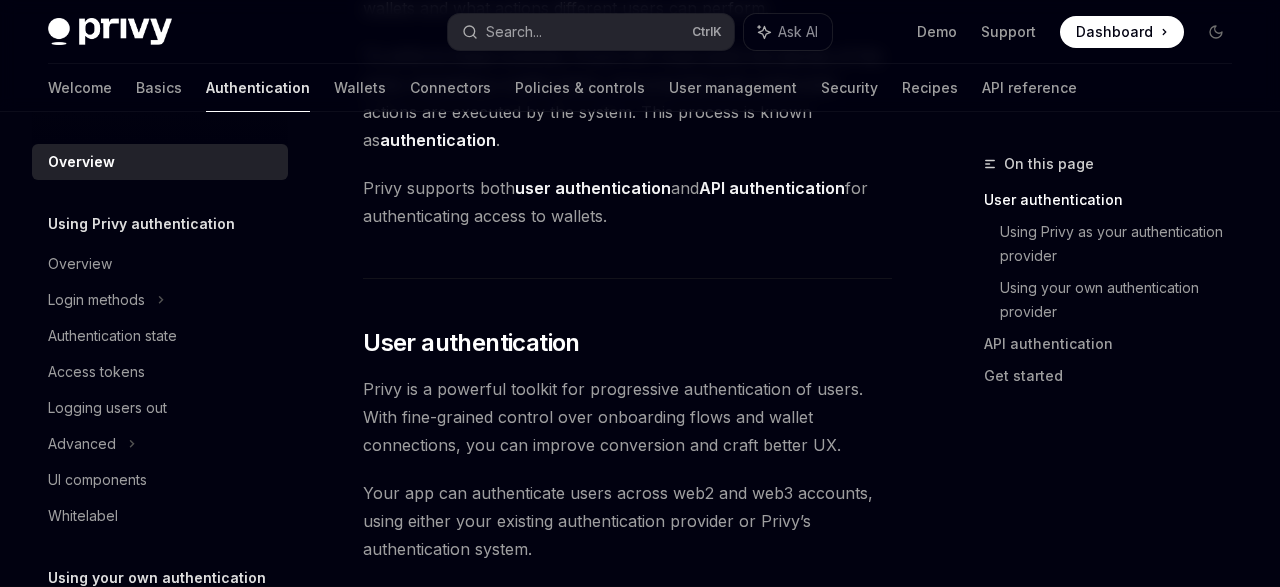 scroll, scrollTop: 256, scrollLeft: 0, axis: vertical 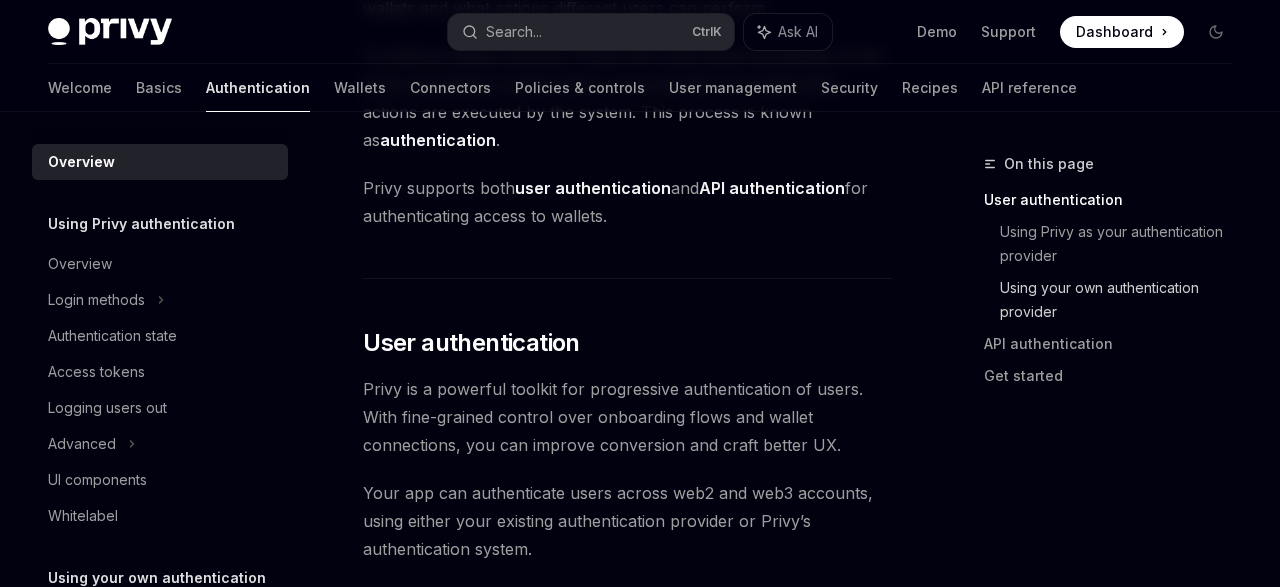 click on "Using your own authentication provider" at bounding box center [1124, 300] 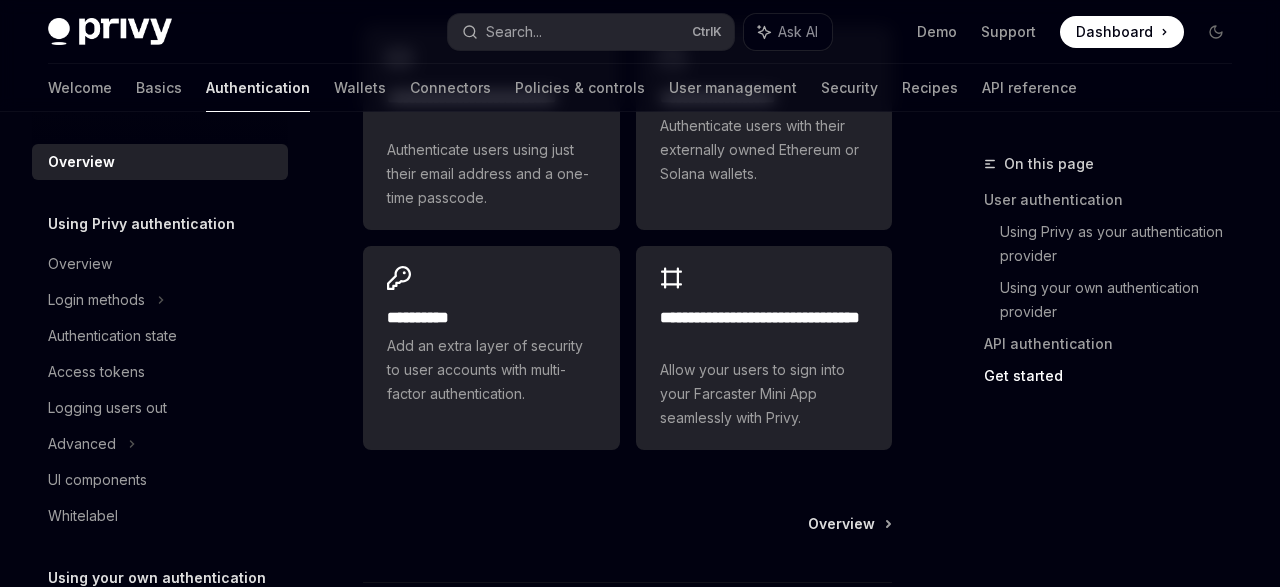 scroll, scrollTop: 2065, scrollLeft: 0, axis: vertical 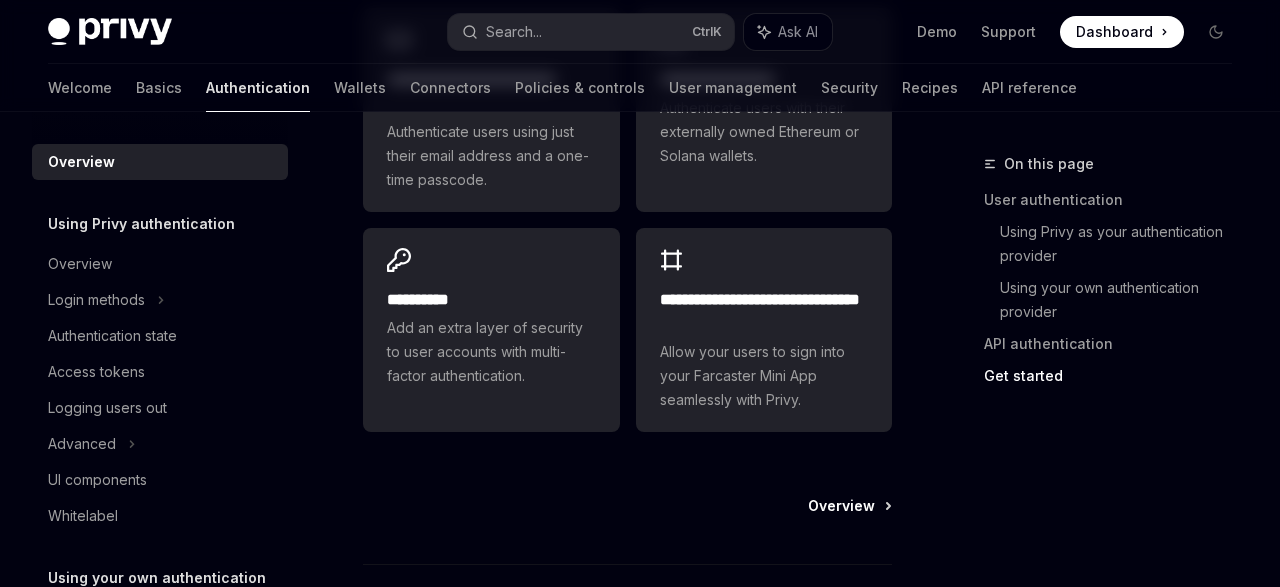 click on "Overview" at bounding box center (841, 506) 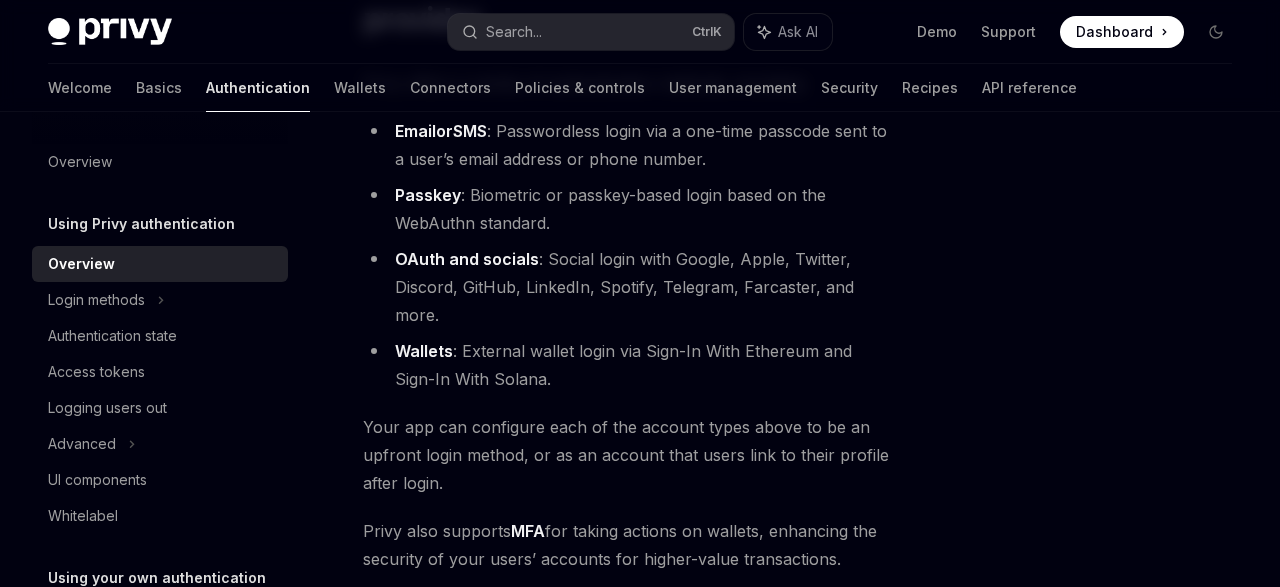 scroll, scrollTop: 388, scrollLeft: 0, axis: vertical 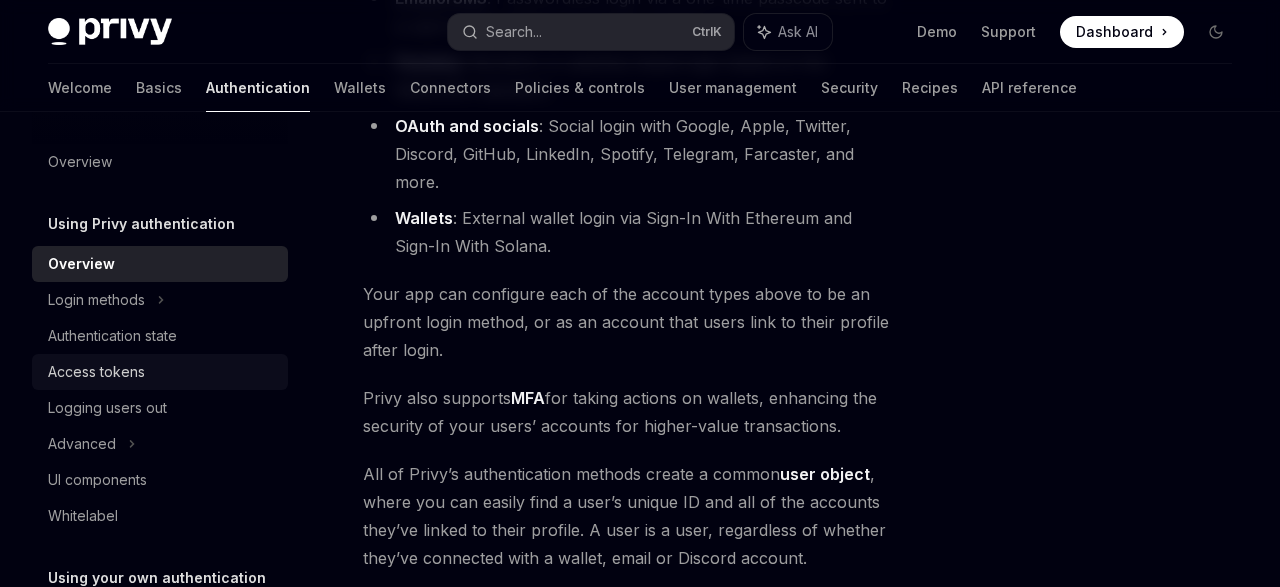 click on "Access tokens" at bounding box center (96, 372) 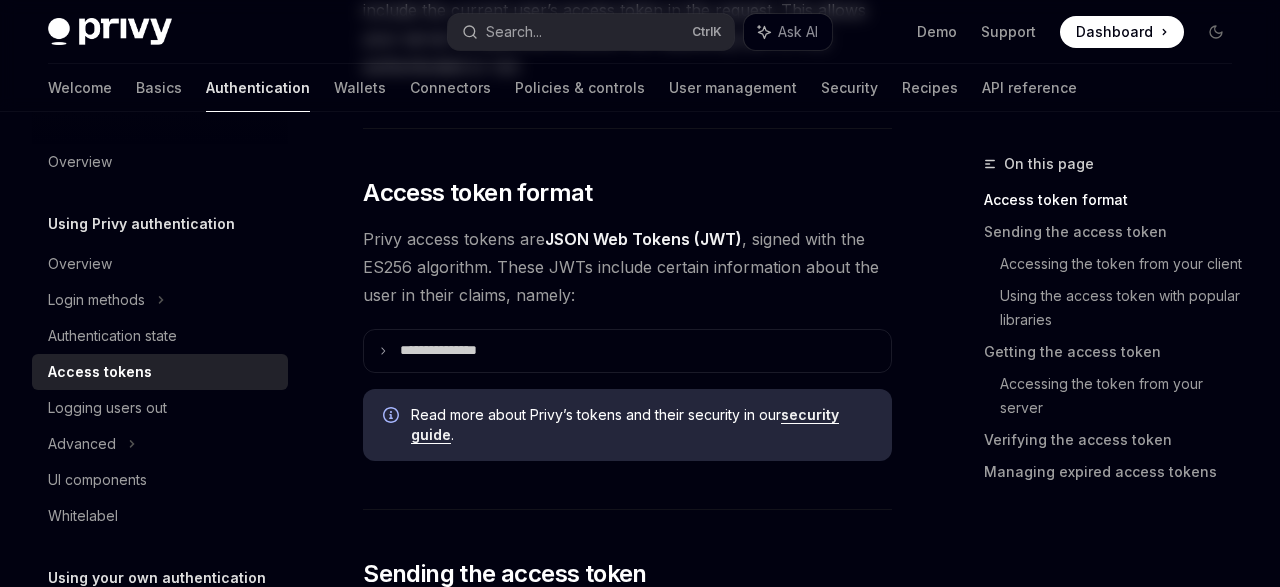 scroll, scrollTop: 0, scrollLeft: 0, axis: both 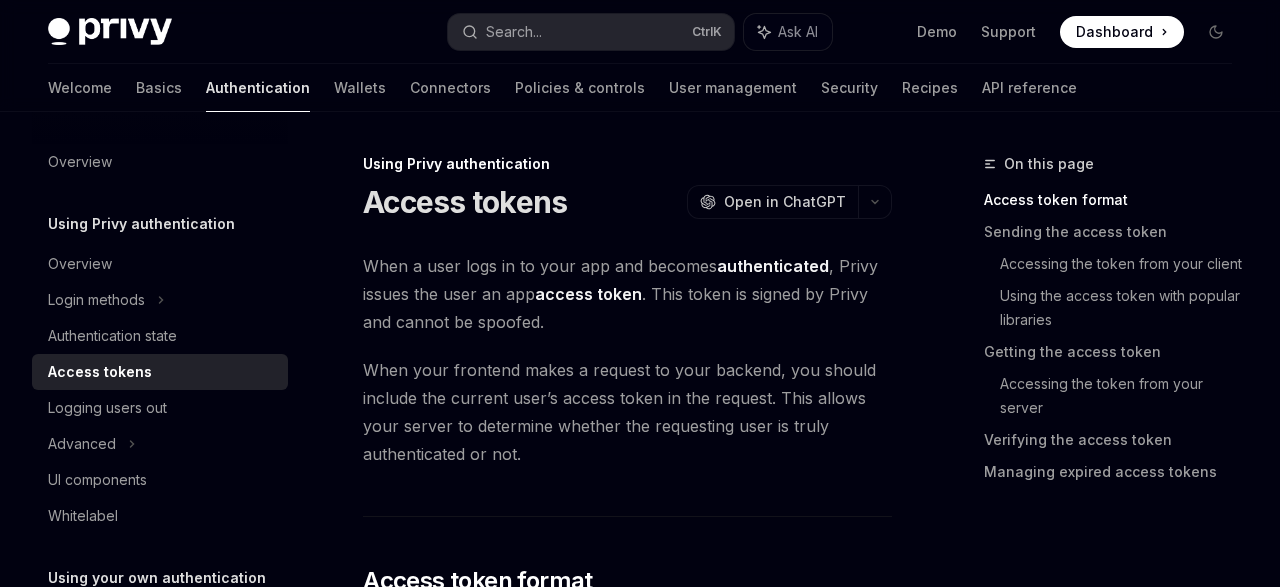 type on "*" 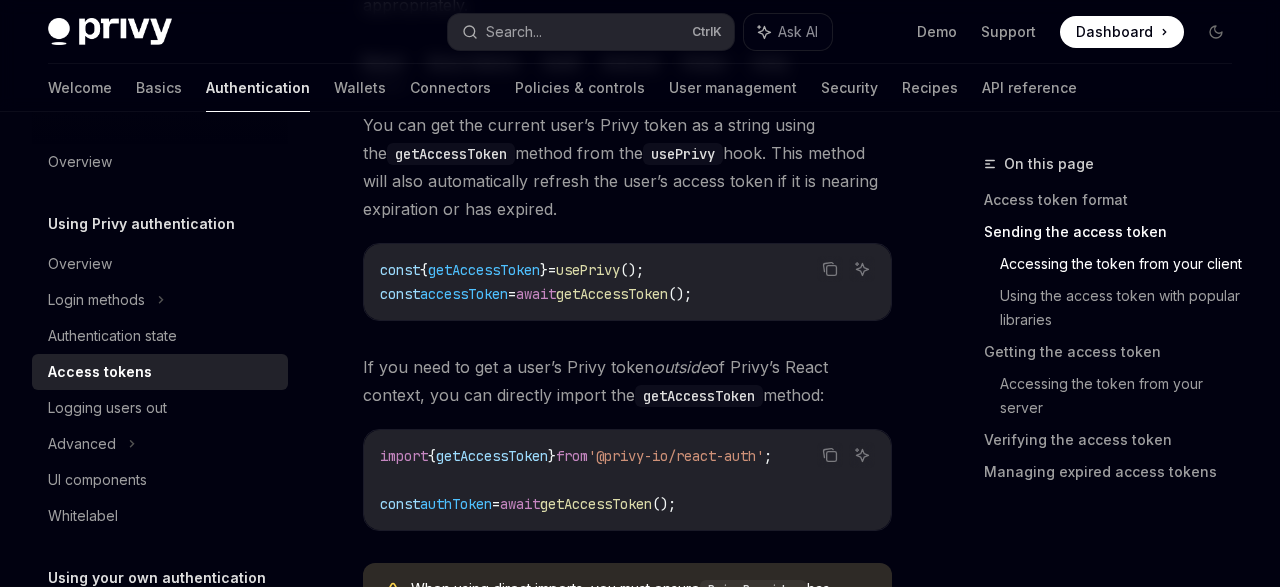 scroll, scrollTop: 1102, scrollLeft: 0, axis: vertical 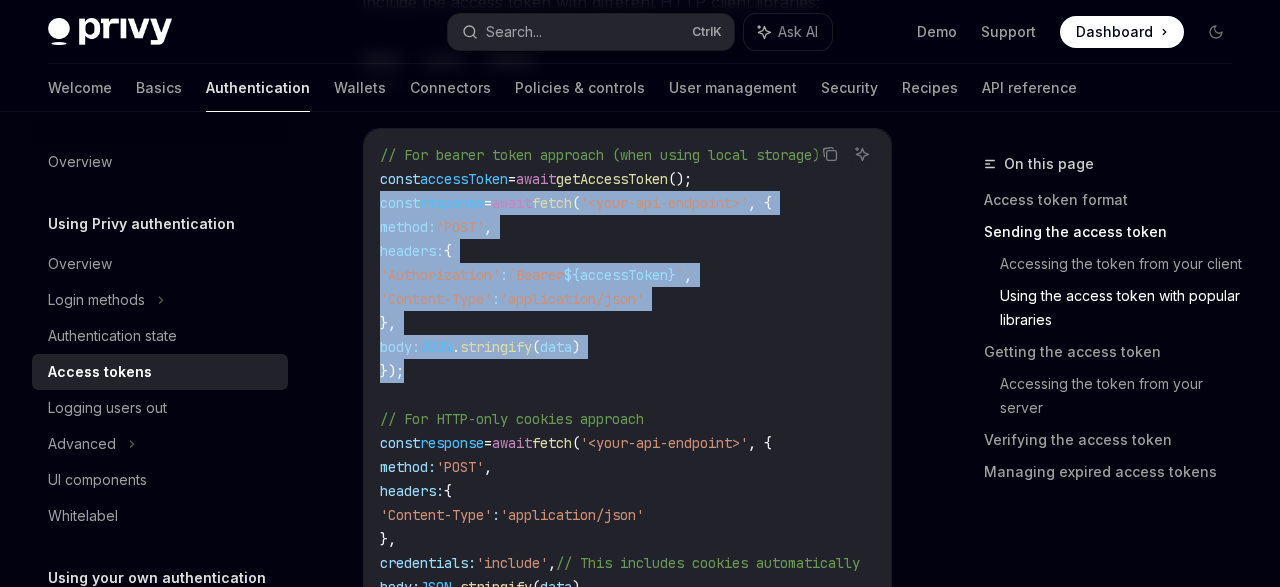 drag, startPoint x: 379, startPoint y: 192, endPoint x: 543, endPoint y: 373, distance: 244.24782 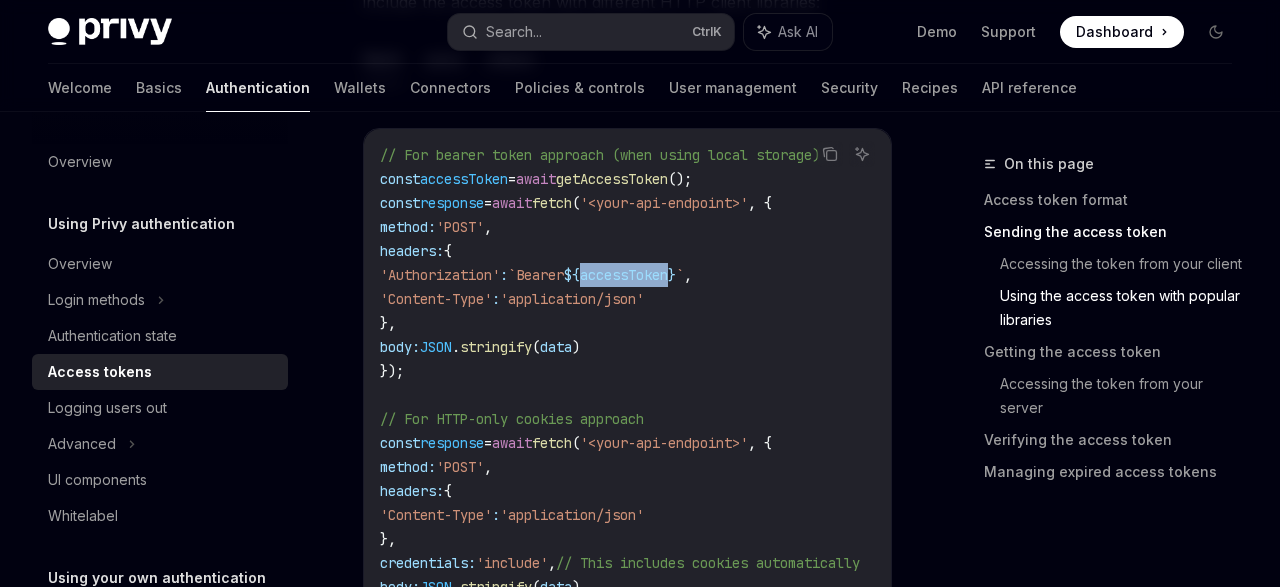 click on "accessToken" at bounding box center (624, 275) 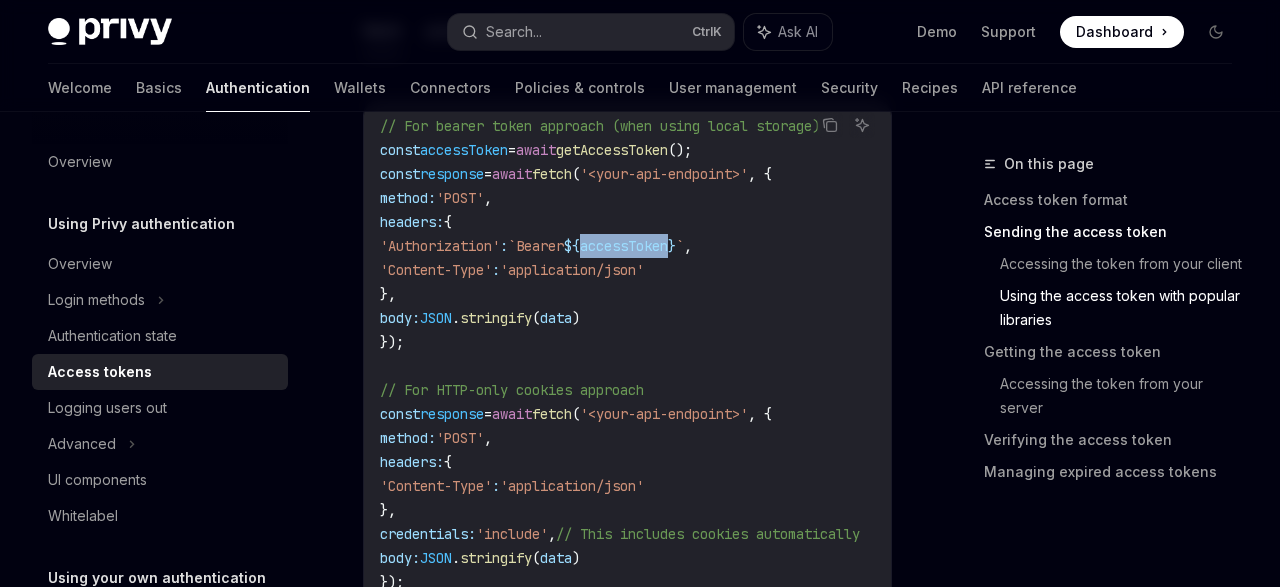 scroll, scrollTop: 2054, scrollLeft: 0, axis: vertical 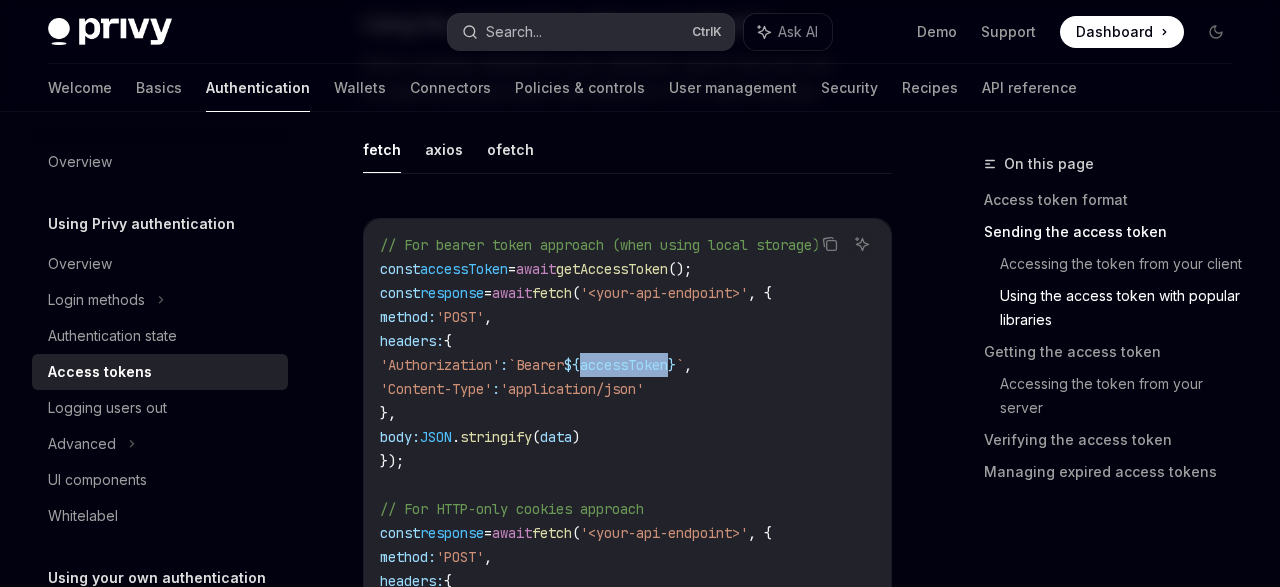 click on "Search... Ctrl  K" at bounding box center [591, 32] 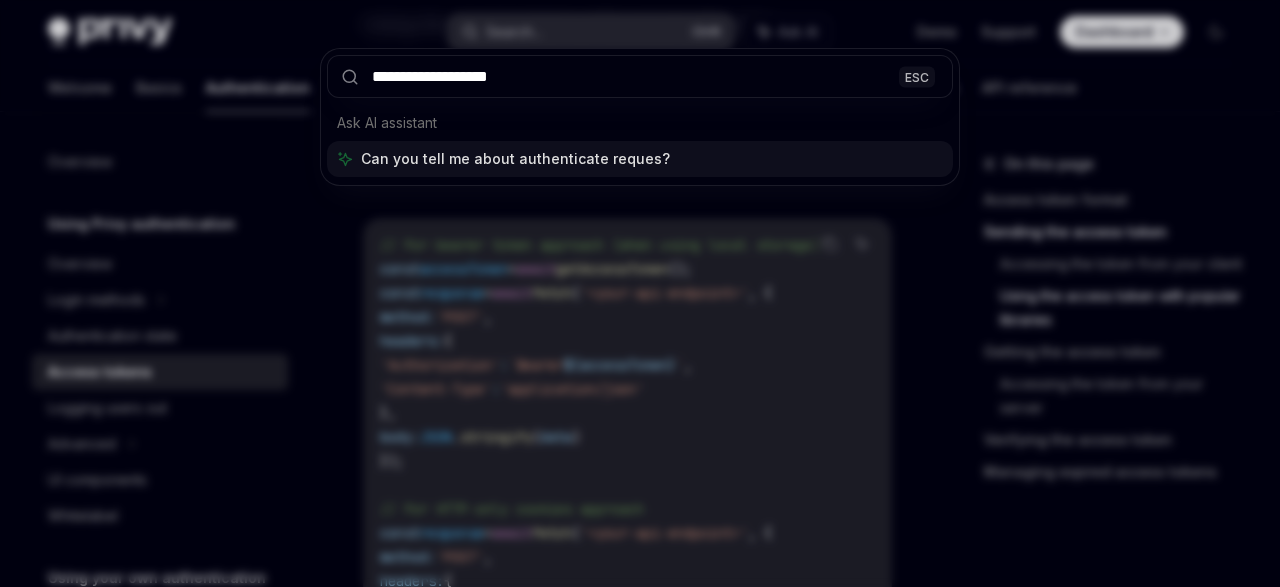 type on "**********" 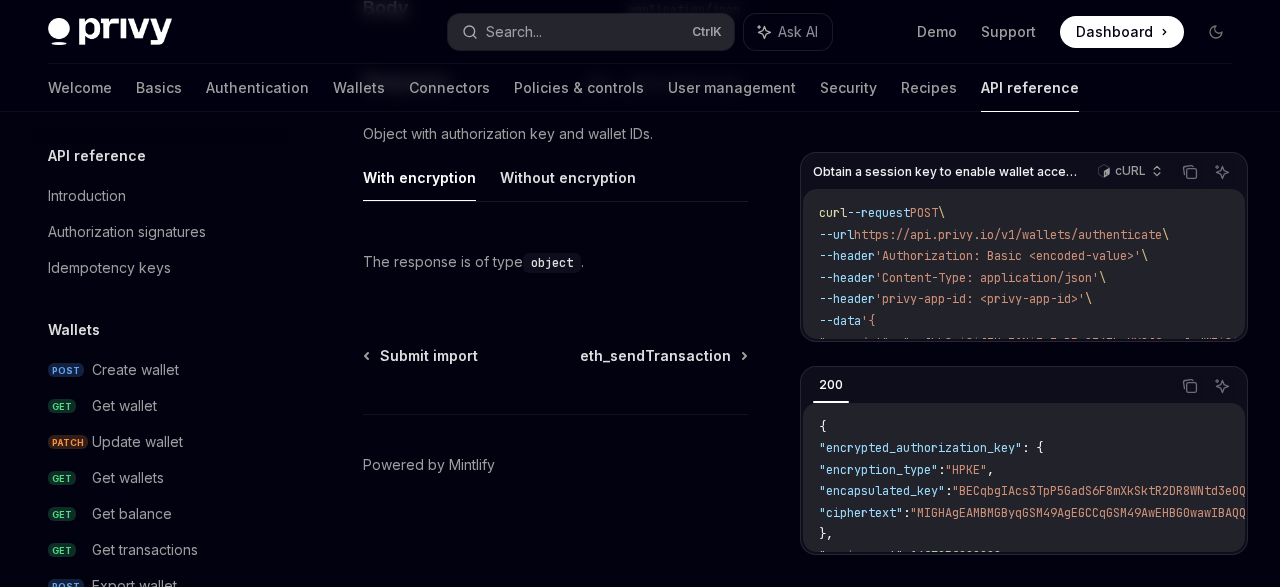 scroll, scrollTop: 112, scrollLeft: 0, axis: vertical 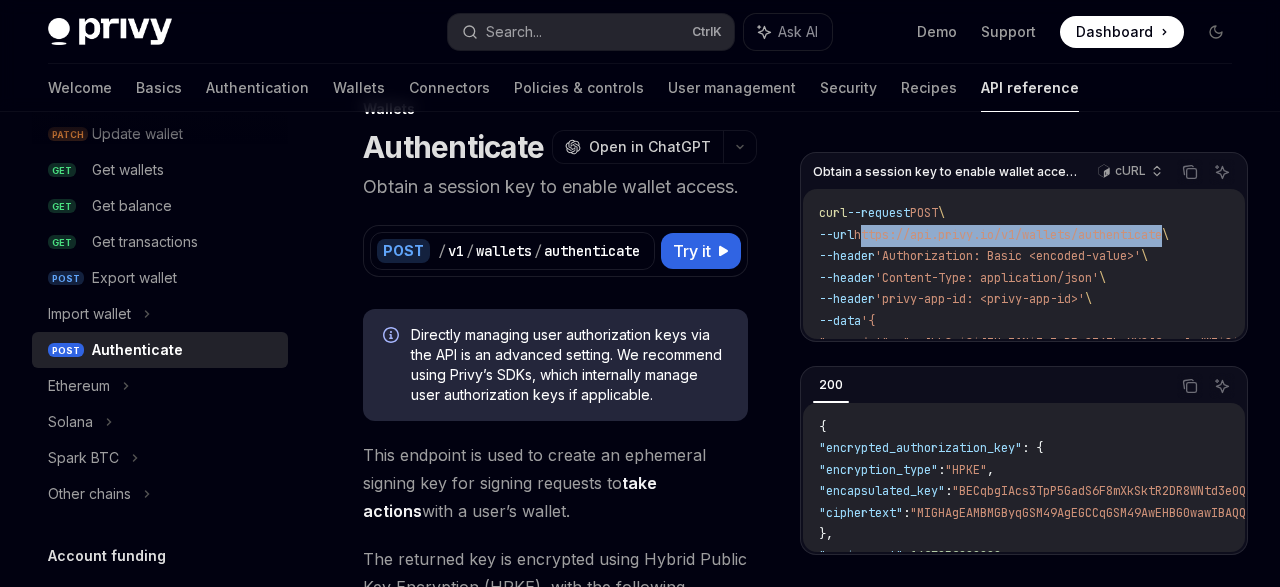 drag, startPoint x: 879, startPoint y: 239, endPoint x: 1193, endPoint y: 239, distance: 314 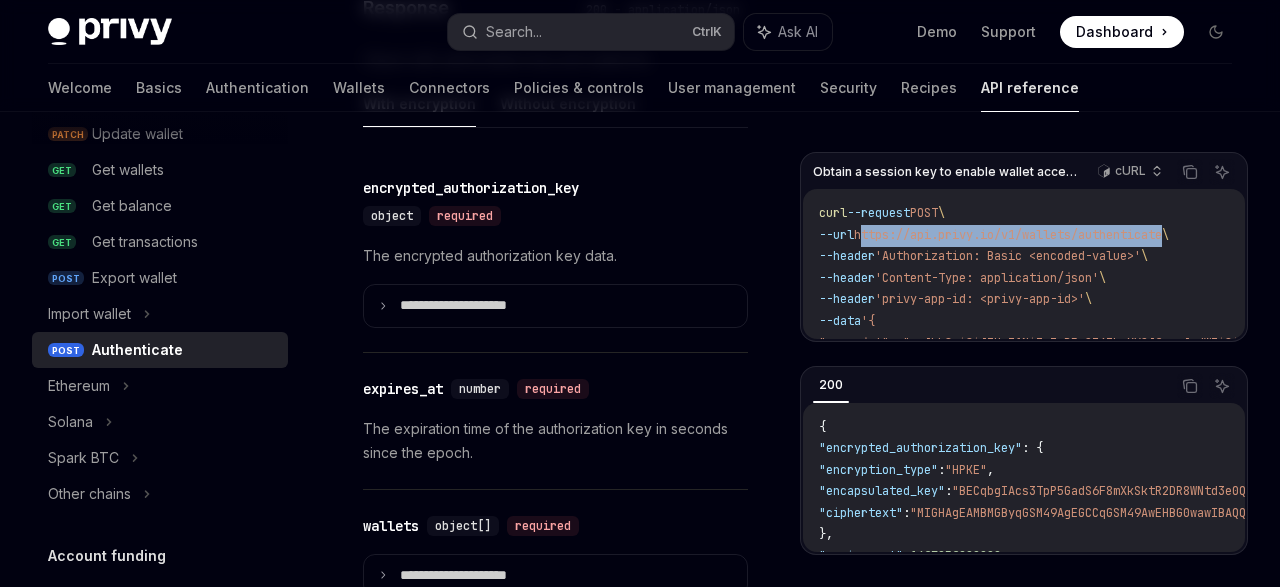 scroll, scrollTop: 1994, scrollLeft: 0, axis: vertical 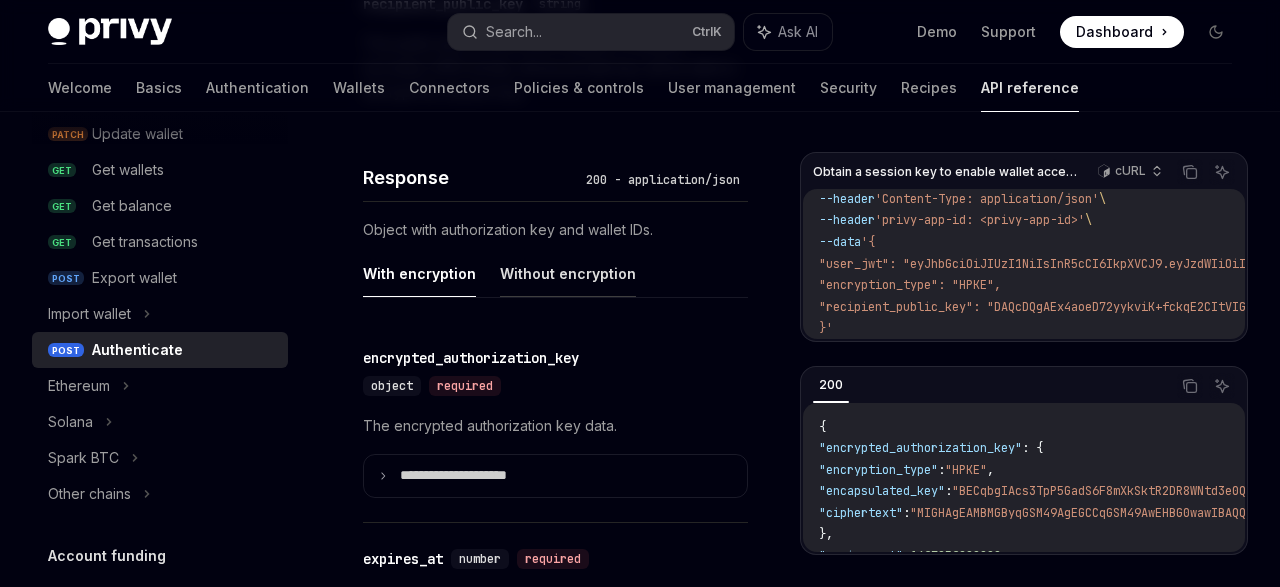 click on "Without encryption" at bounding box center [568, 273] 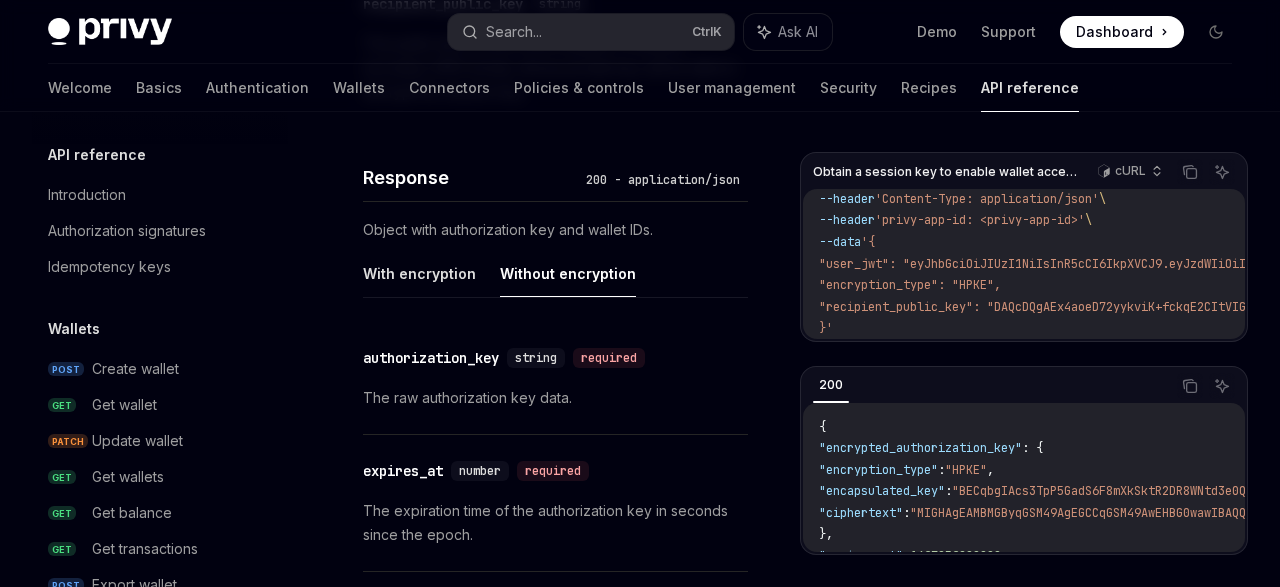 scroll, scrollTop: 0, scrollLeft: 0, axis: both 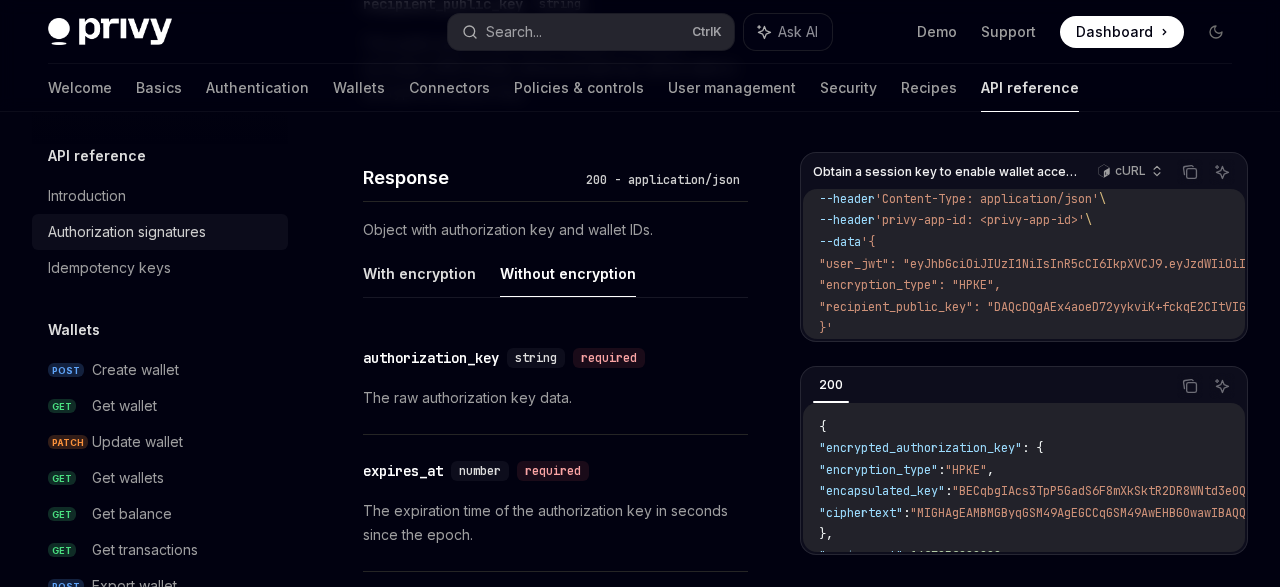 click on "Authorization signatures" at bounding box center [127, 232] 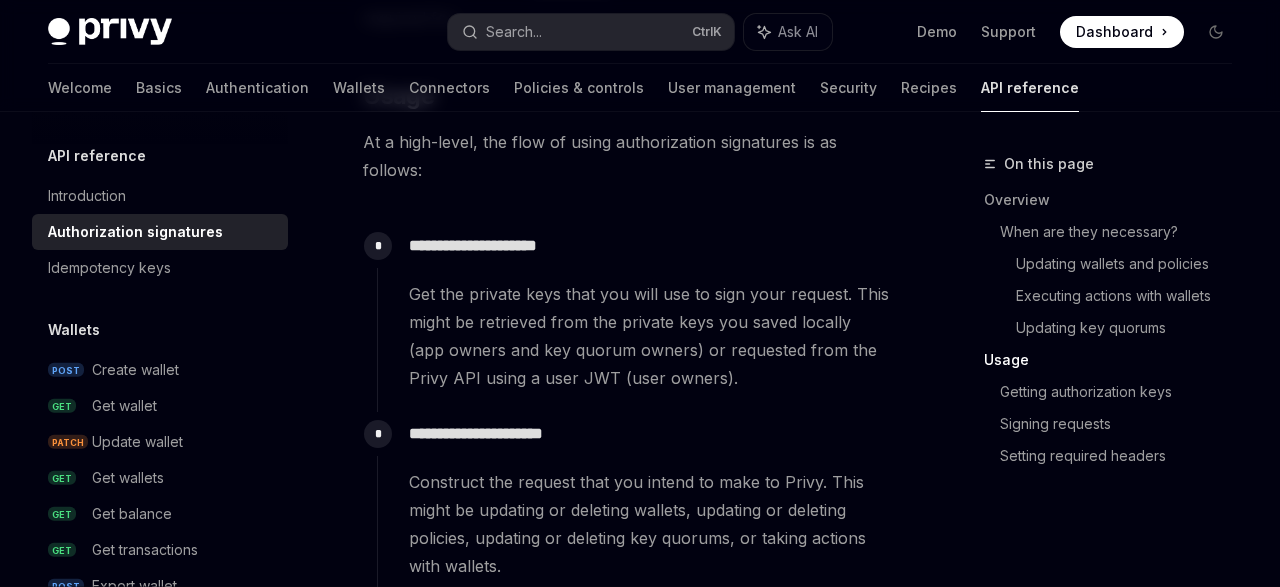 scroll, scrollTop: 2023, scrollLeft: 0, axis: vertical 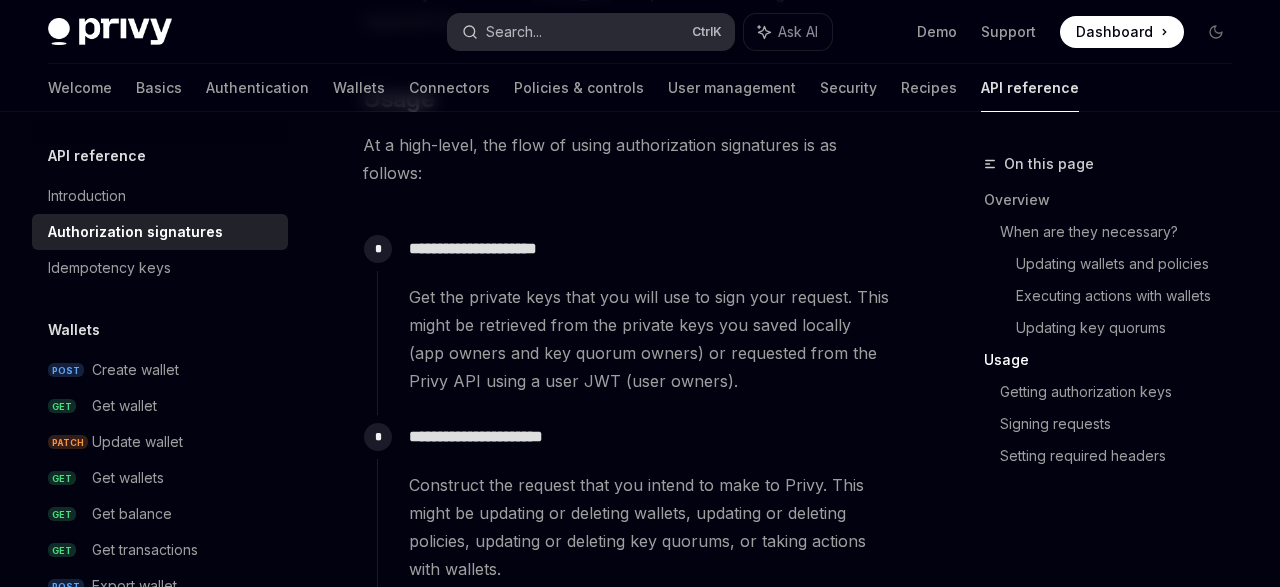 click on "Search... Ctrl  K" at bounding box center [591, 32] 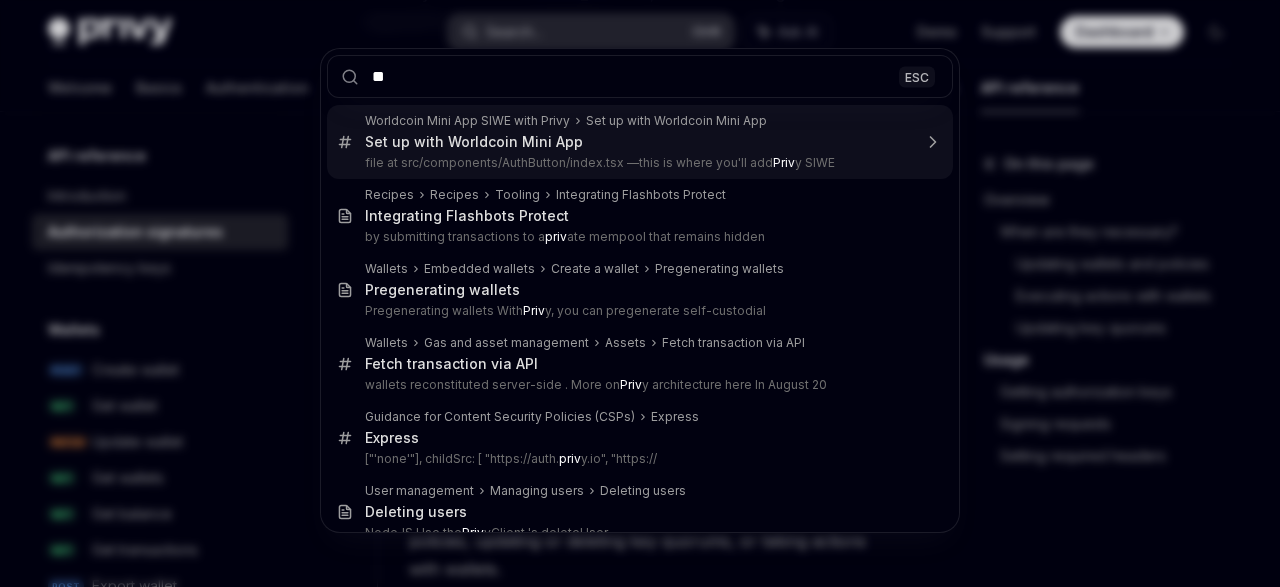 type on "*" 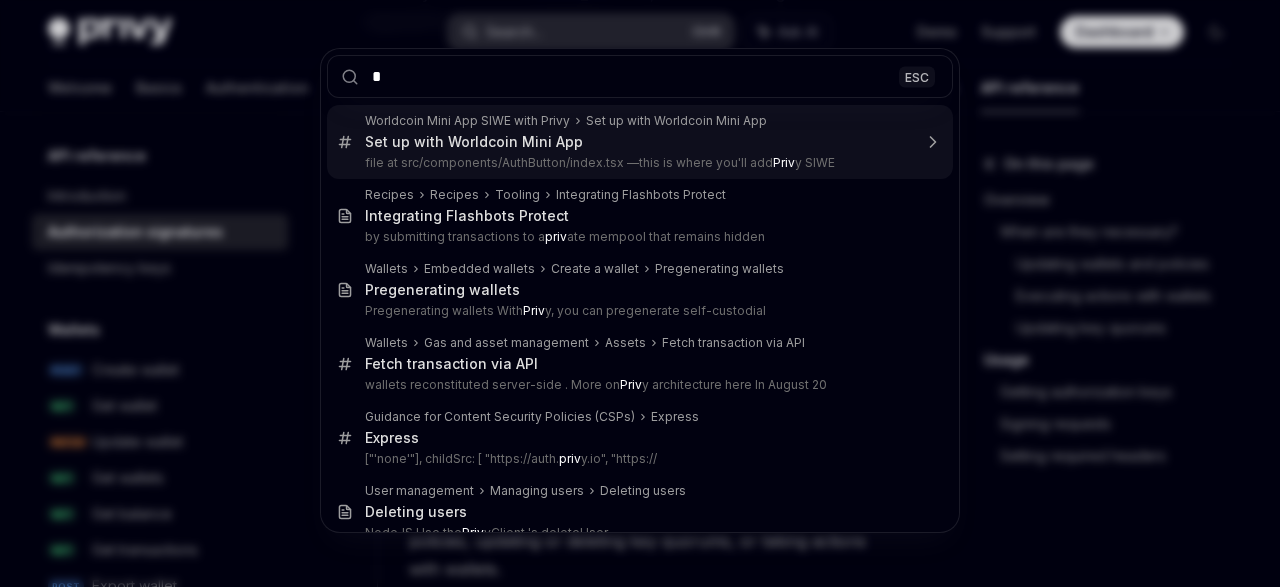 type 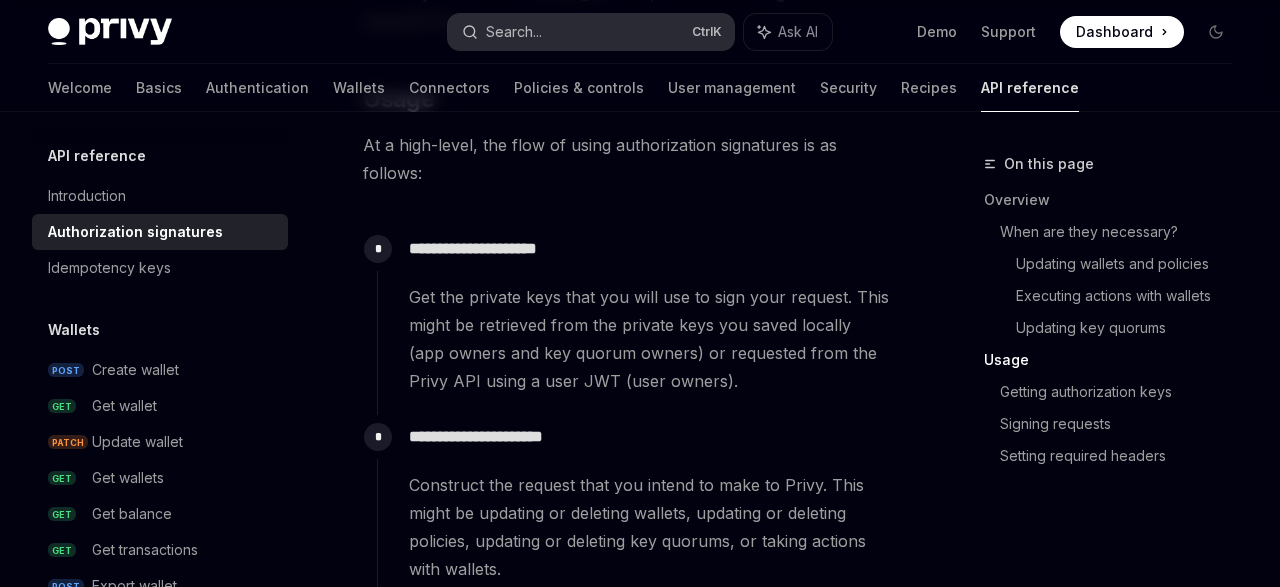 click on "Search... Ctrl  K" at bounding box center [591, 32] 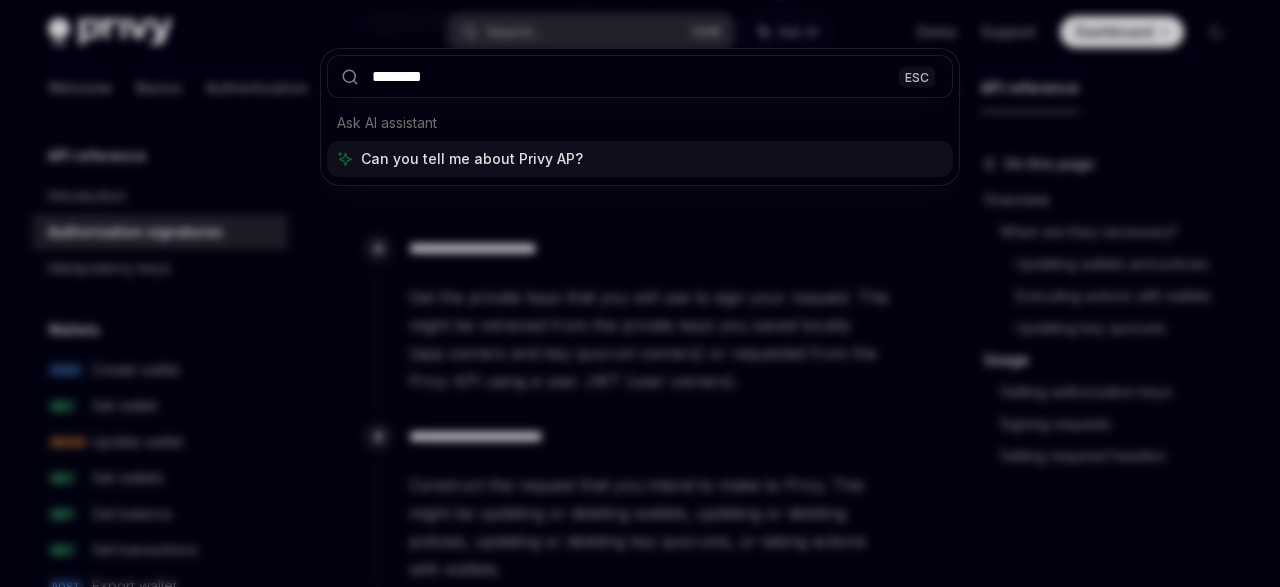 type on "*********" 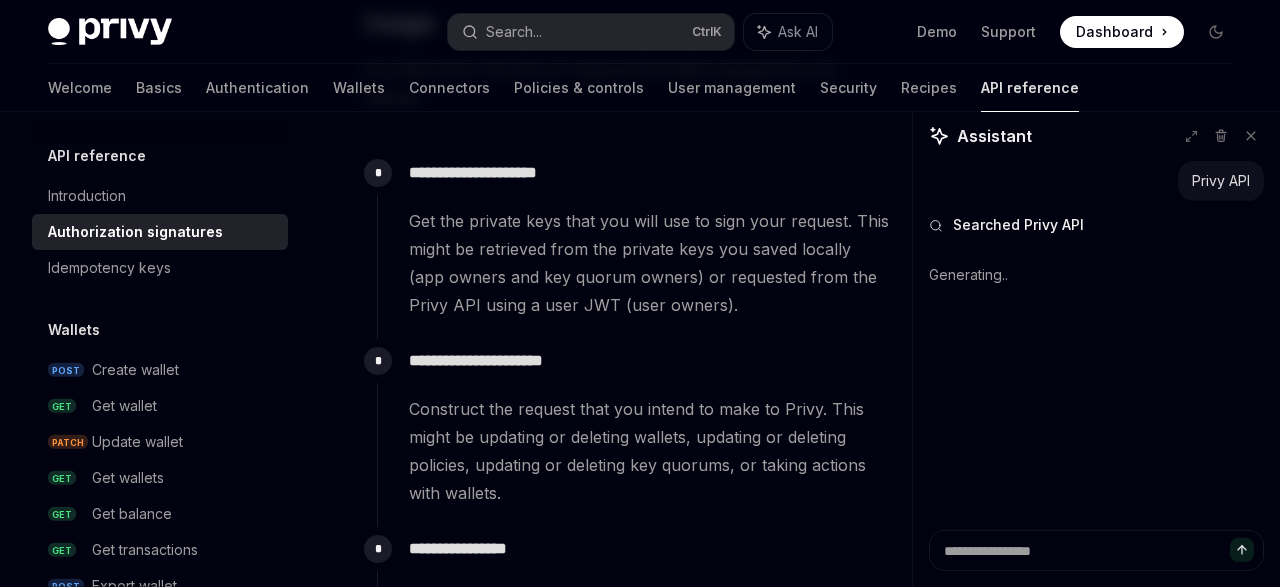 scroll, scrollTop: 2098, scrollLeft: 0, axis: vertical 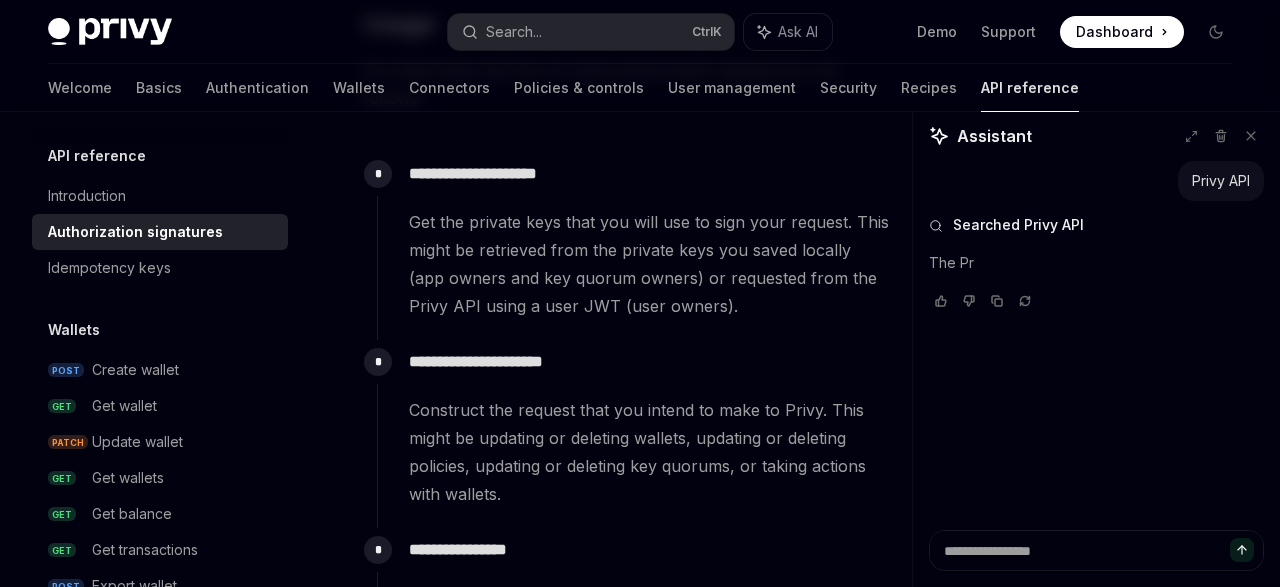 type on "*" 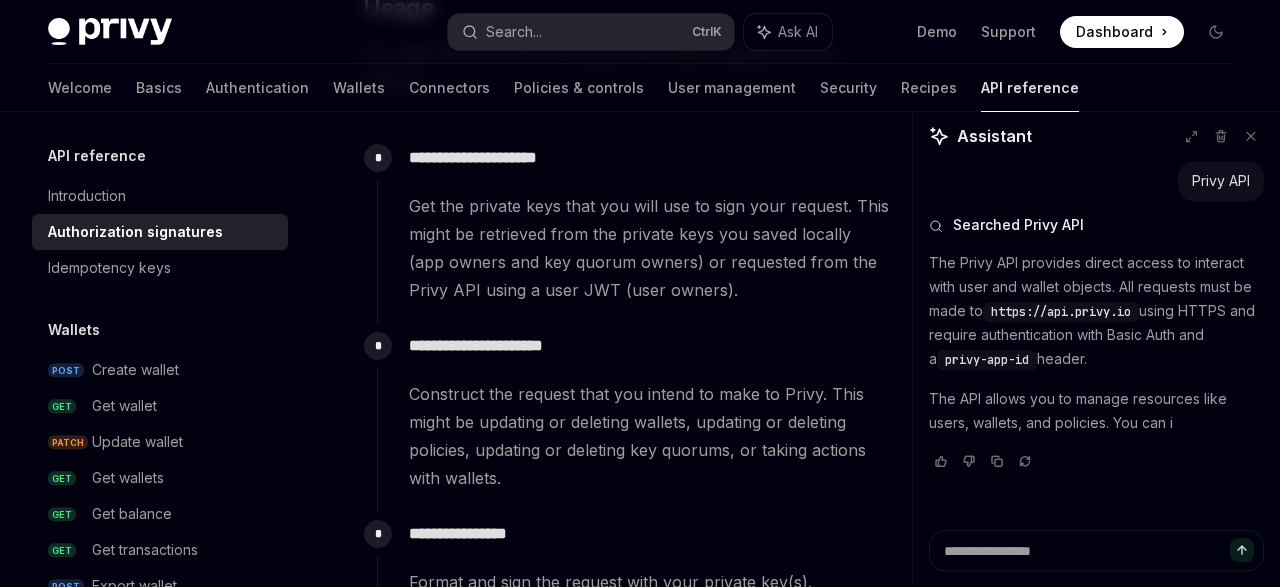 scroll, scrollTop: 2124, scrollLeft: 0, axis: vertical 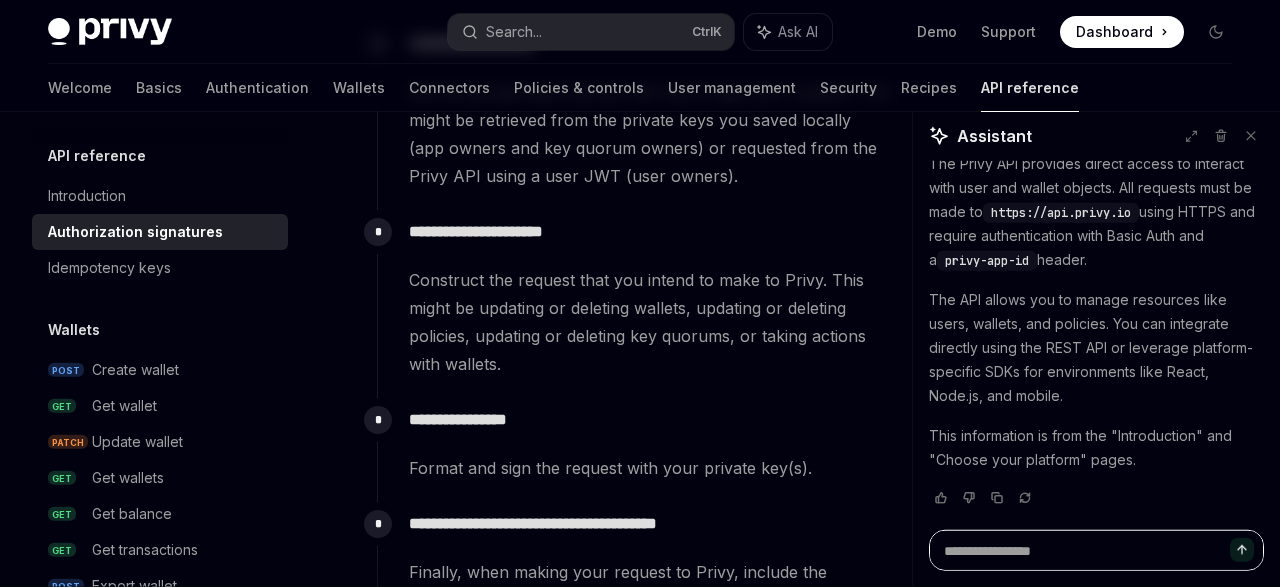 click at bounding box center (1096, 550) 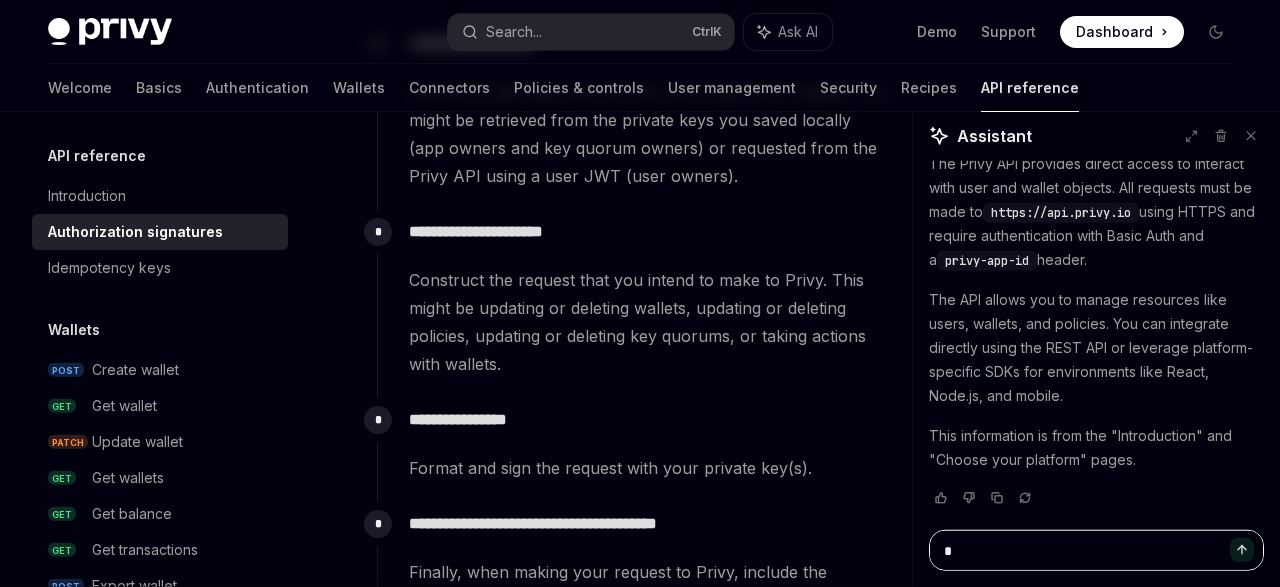 type on "*" 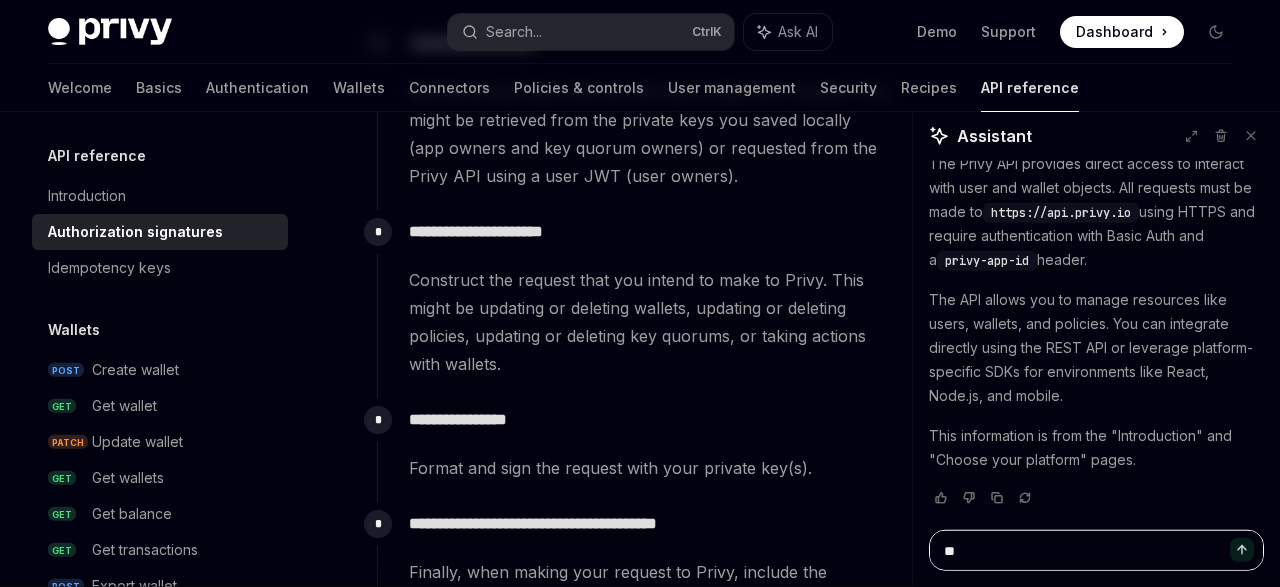 type on "*" 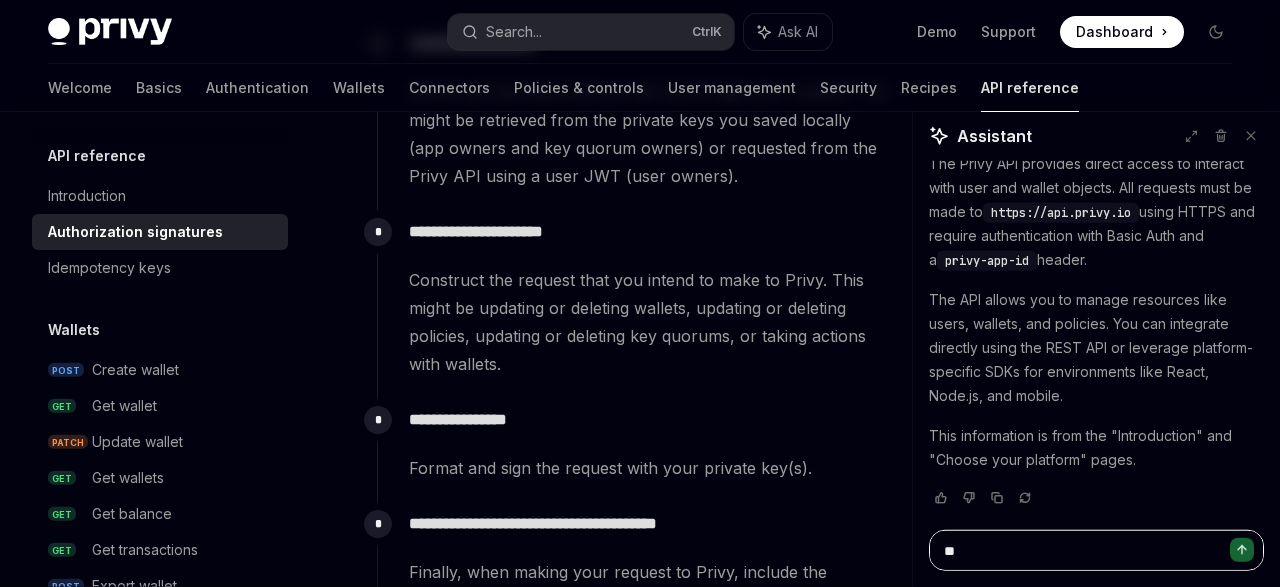 type on "***" 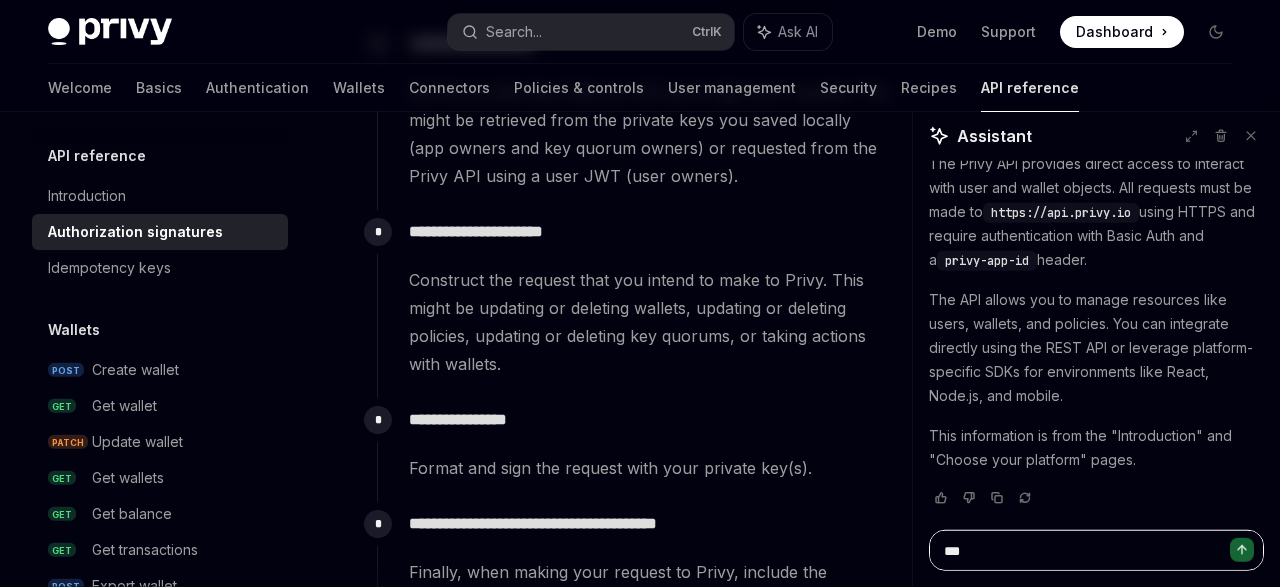 type on "*" 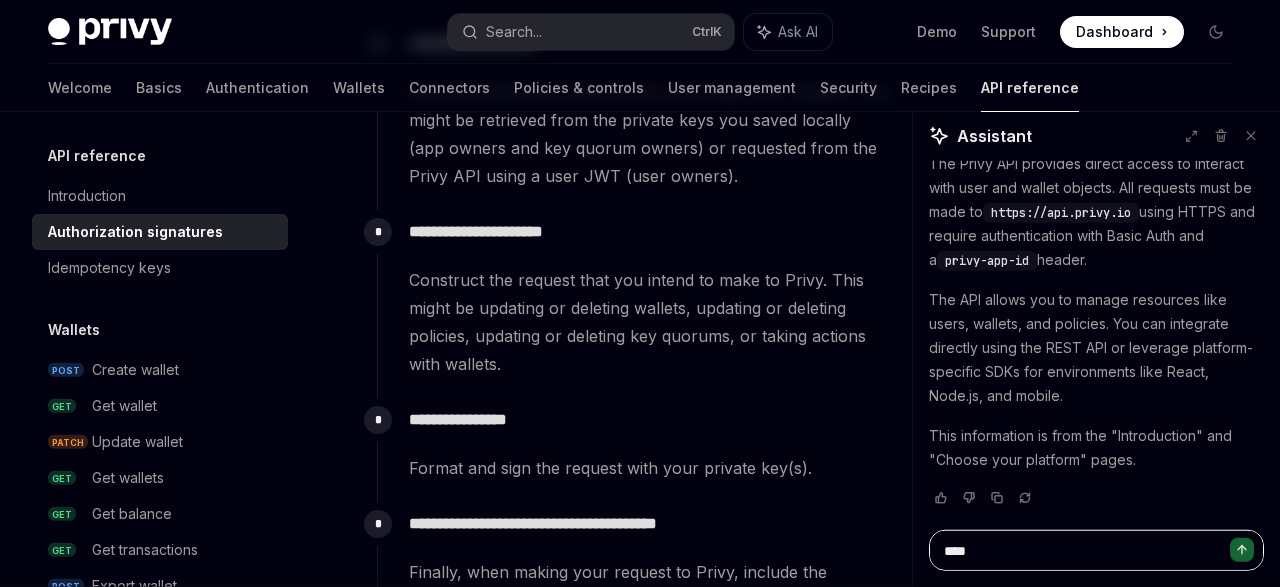 type on "*" 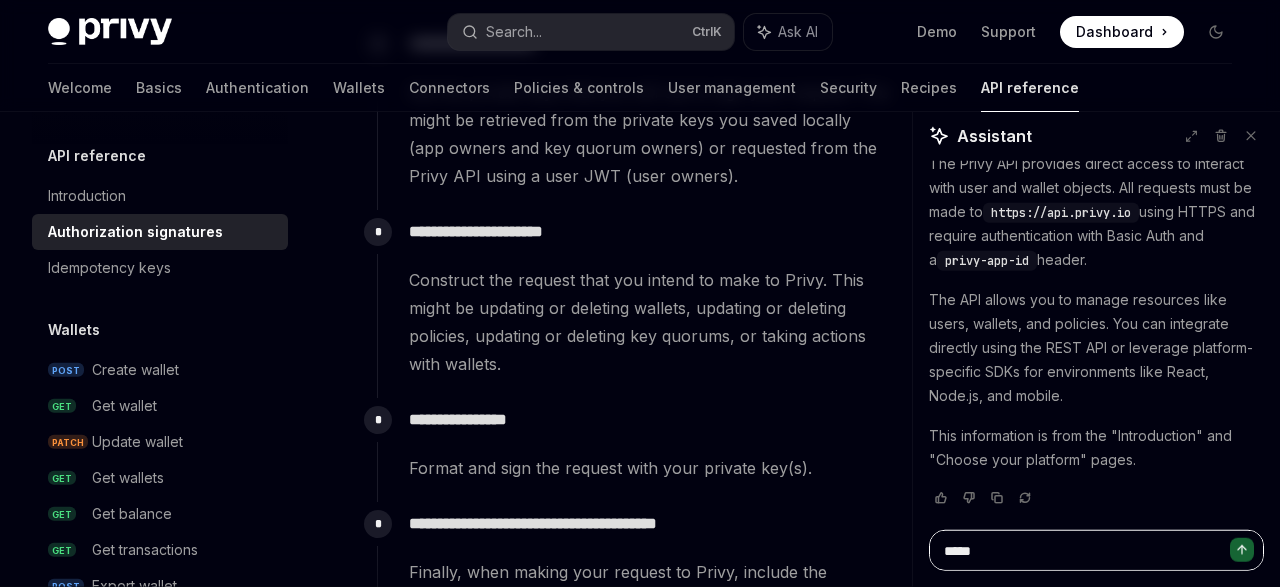 type on "*" 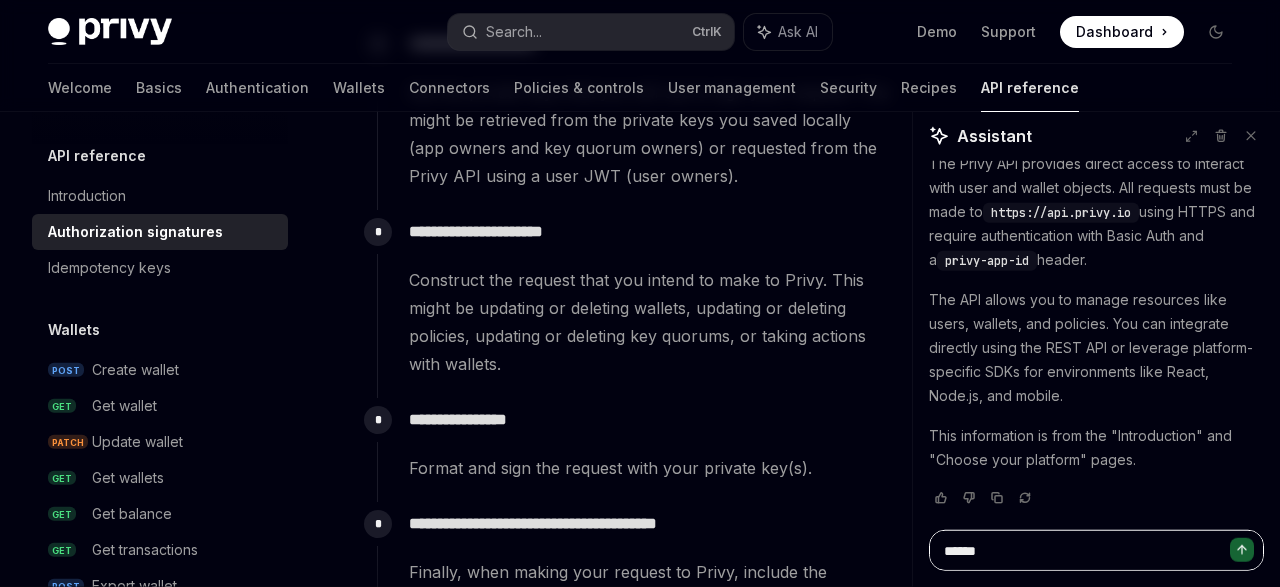 type on "*" 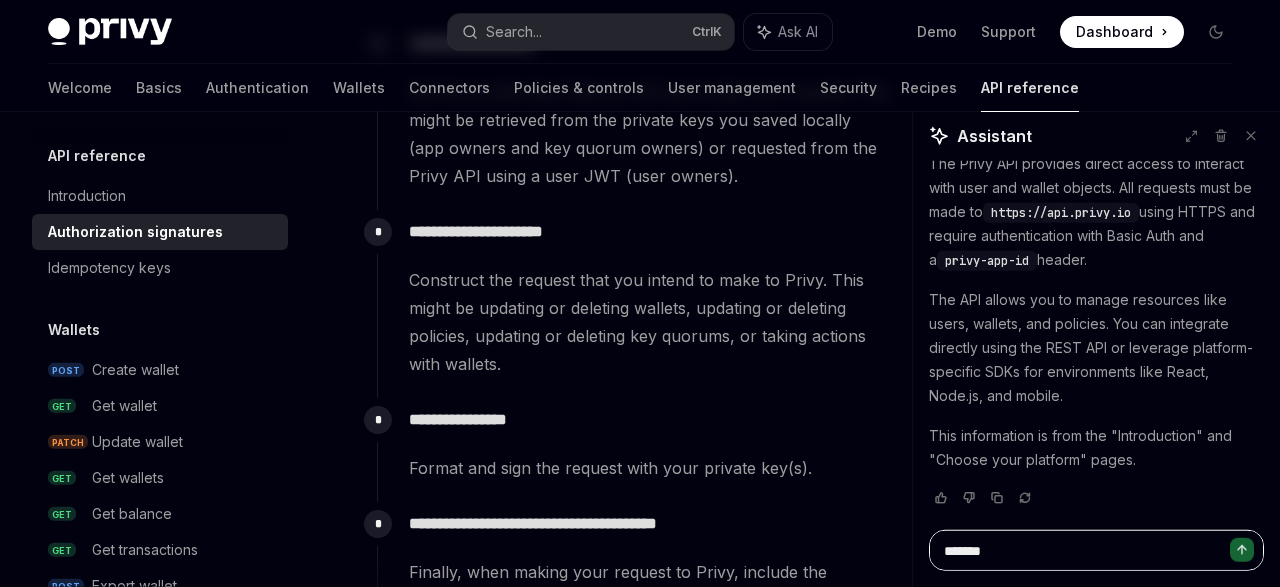 type on "*" 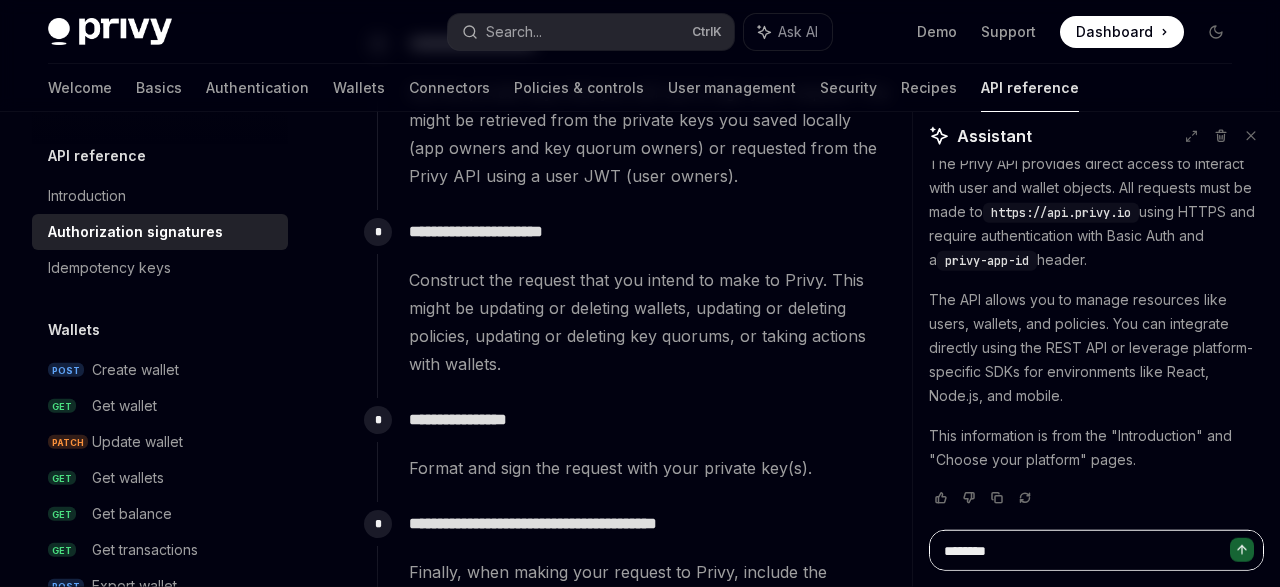 type on "*" 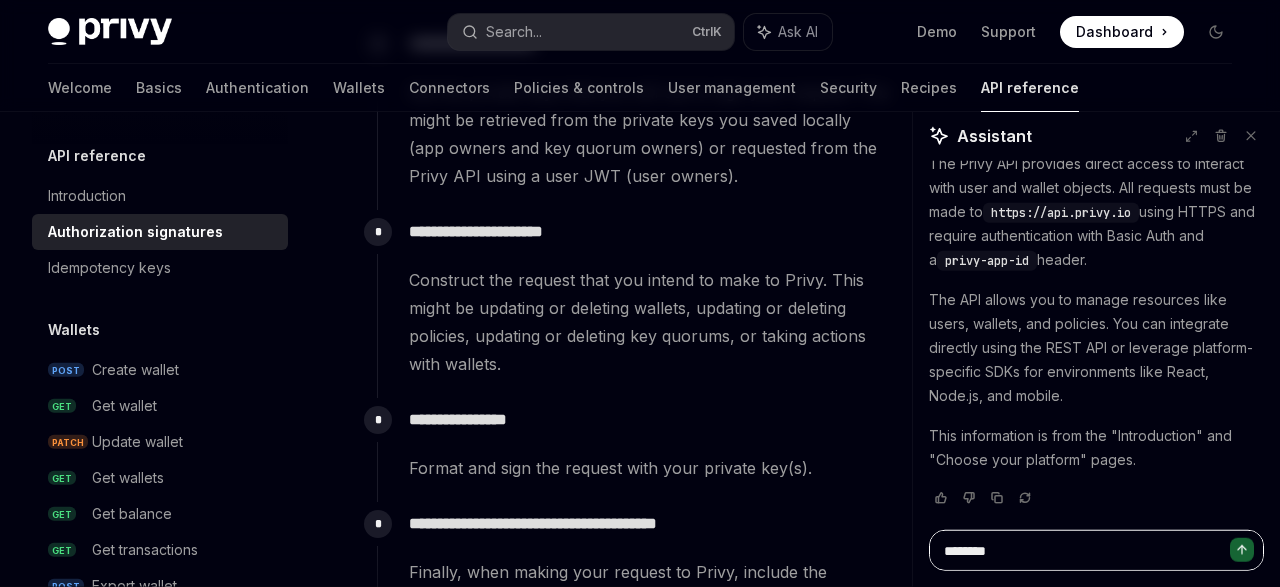 type on "*********" 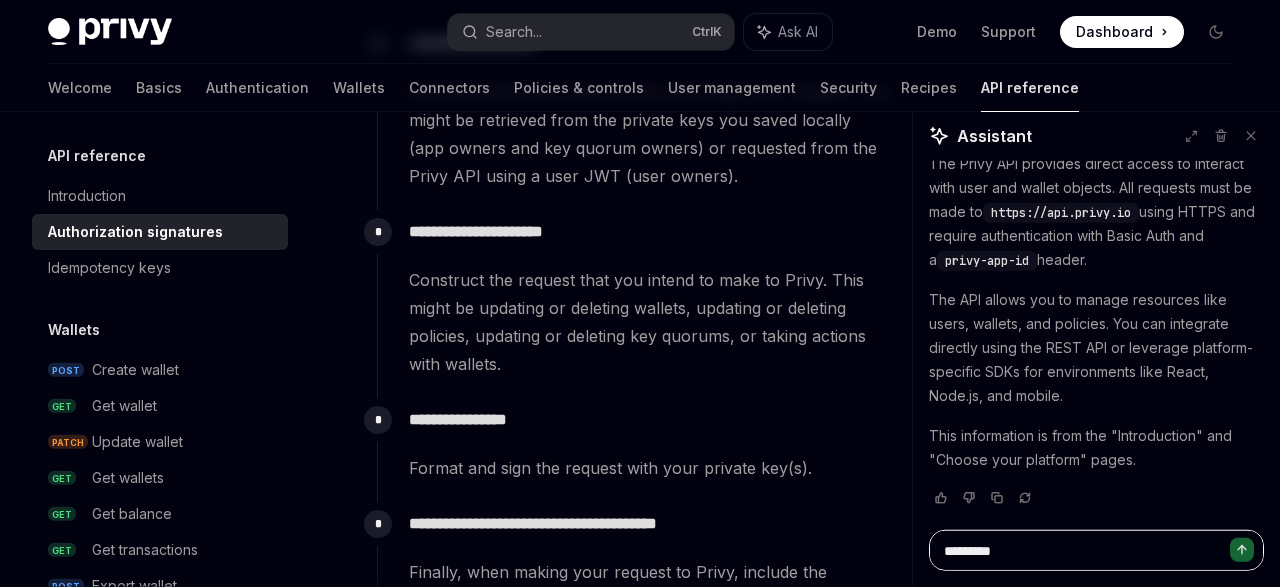 type on "*" 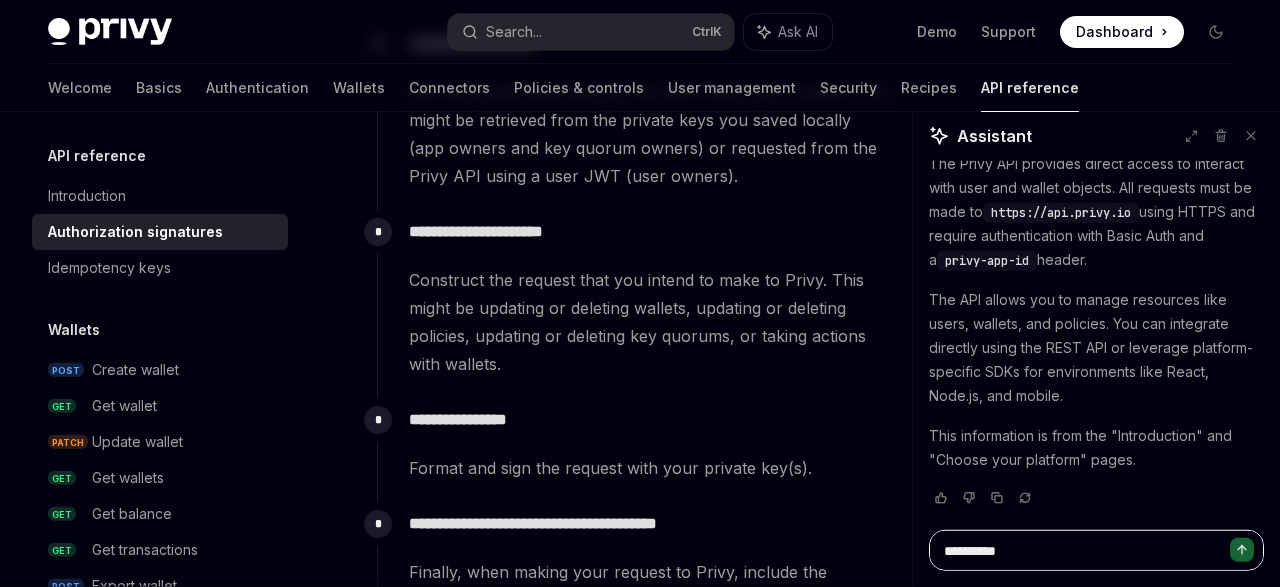 type on "*" 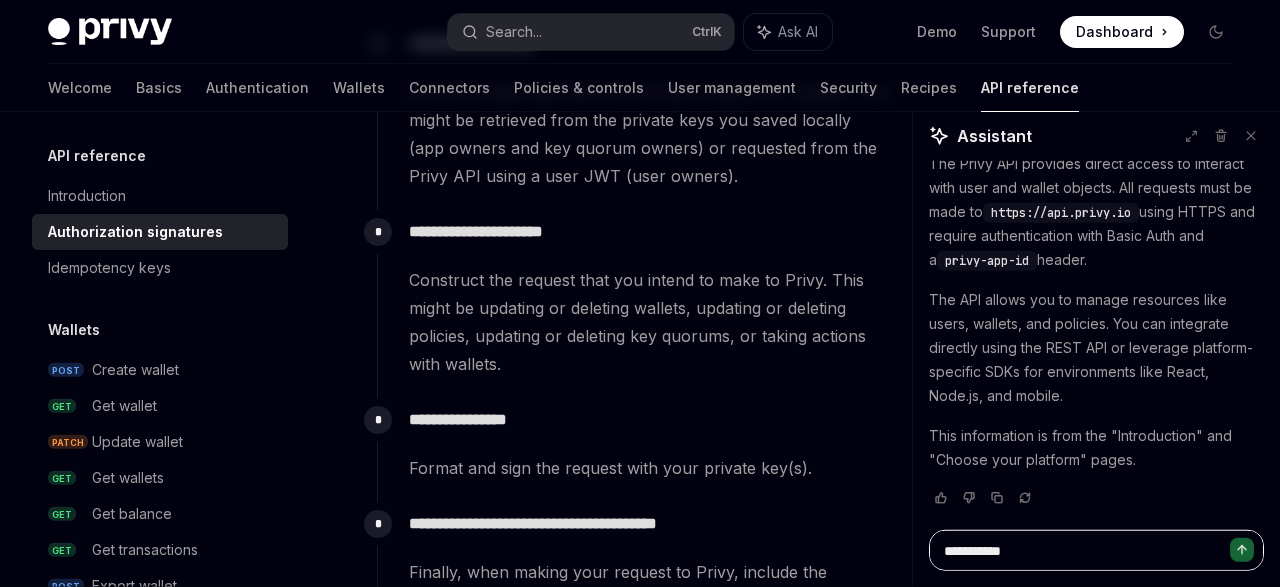 type on "*" 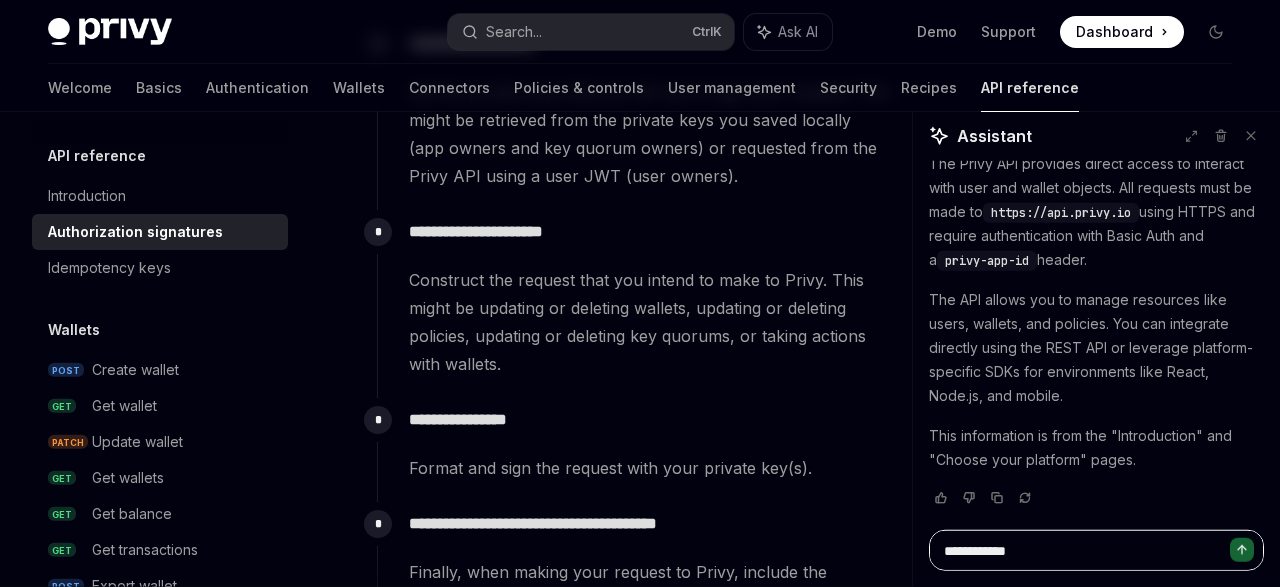 type on "*" 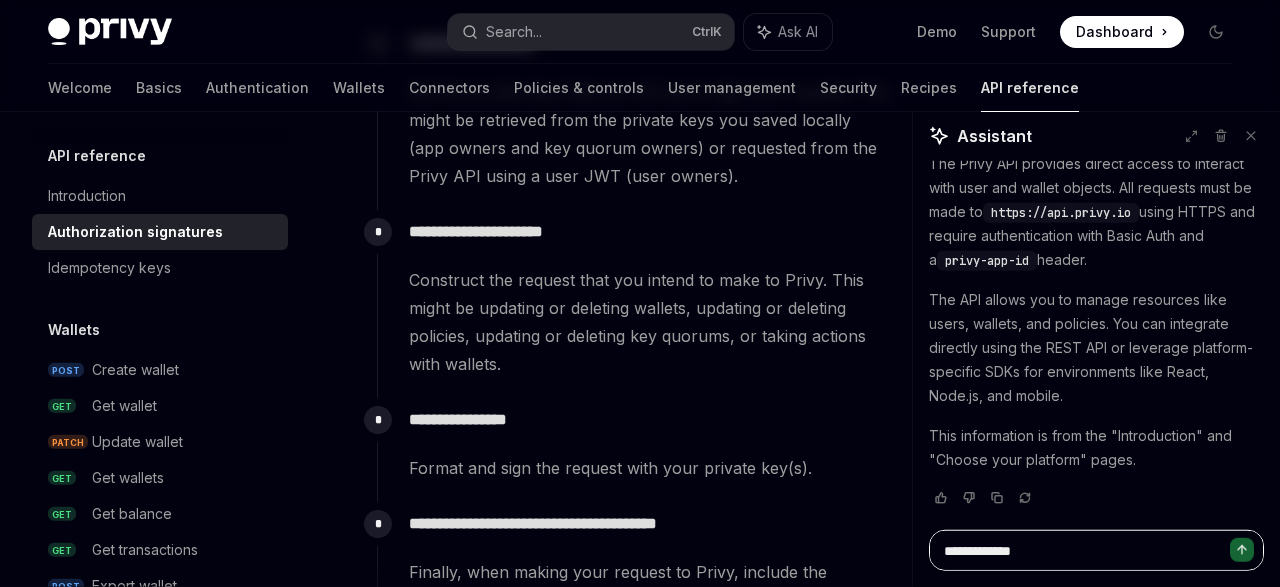 type on "*" 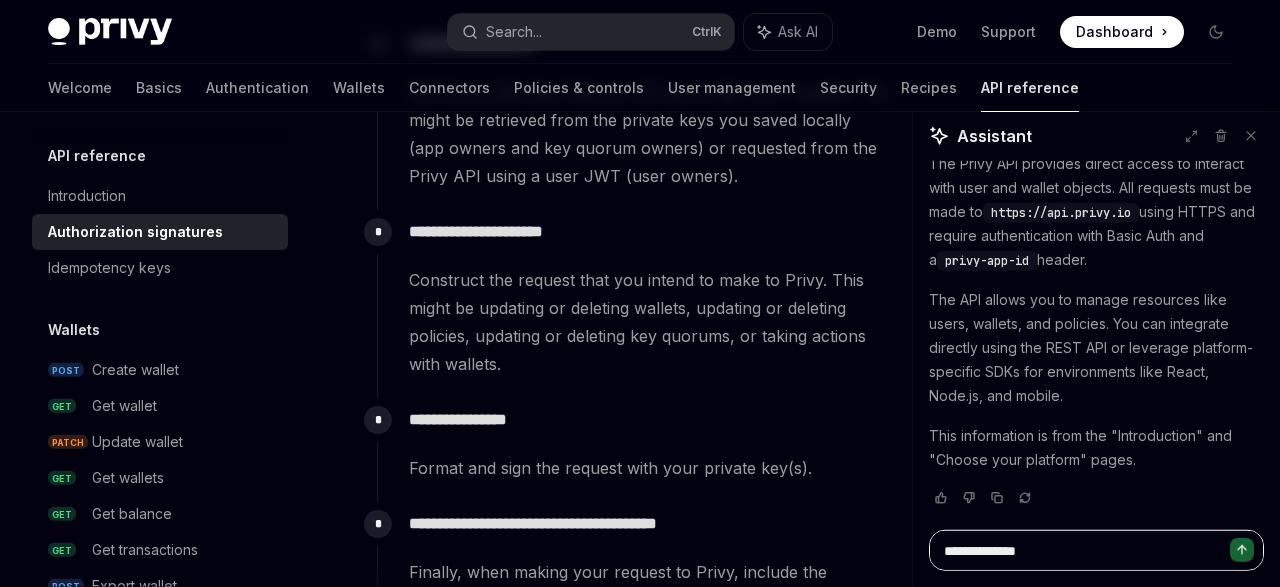 type on "*" 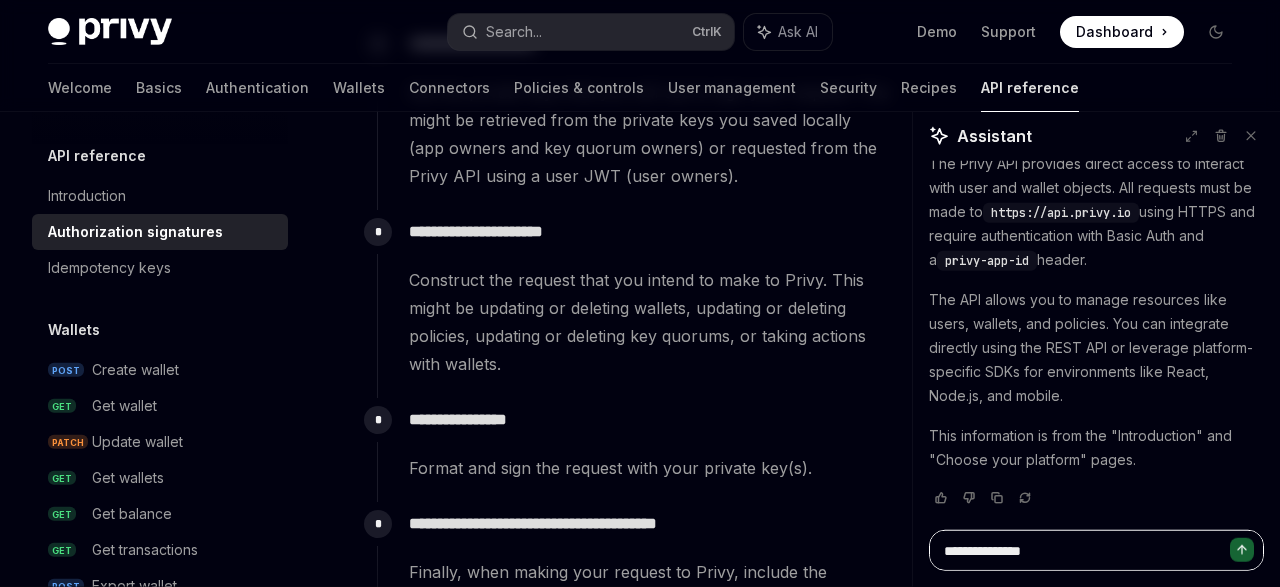 type on "*" 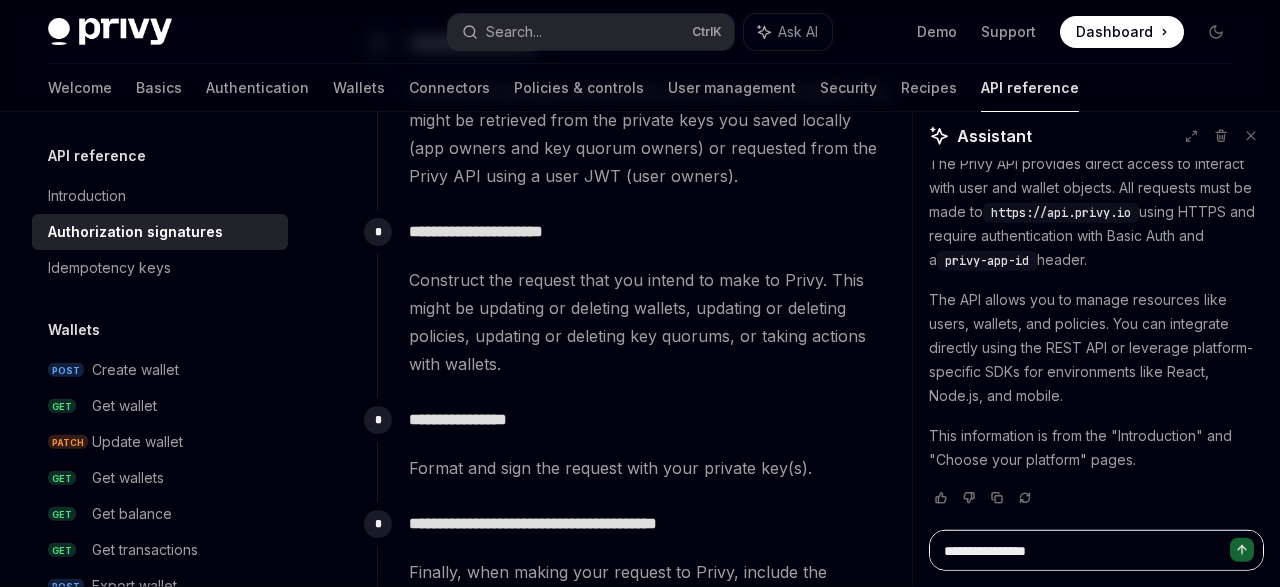 type on "*" 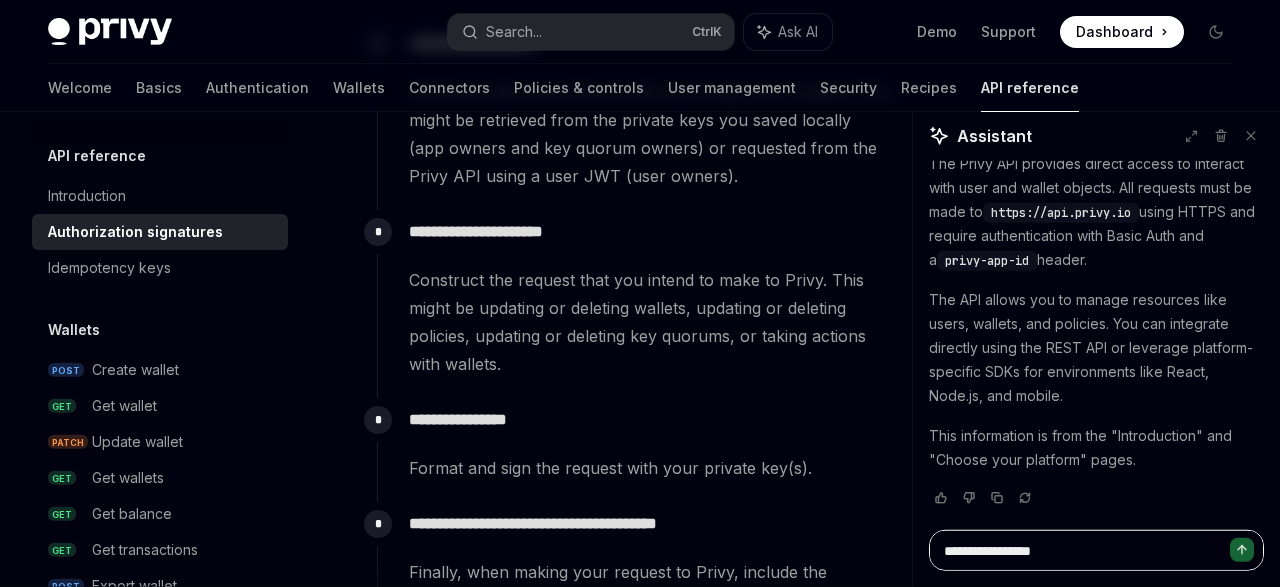 type on "**********" 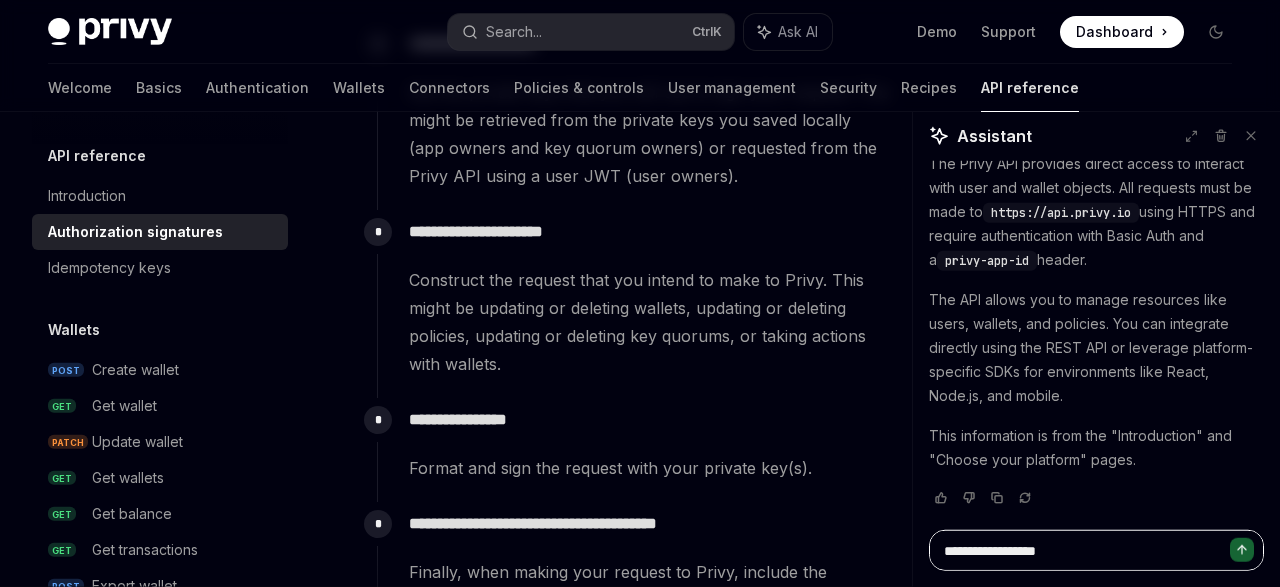 type on "*" 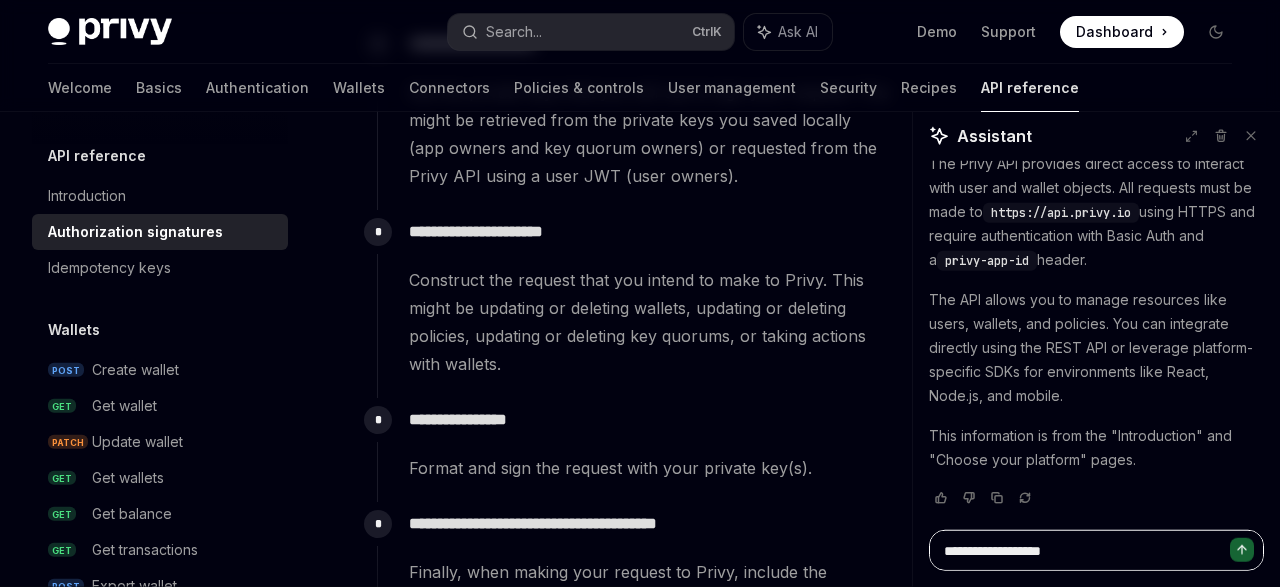 type on "*" 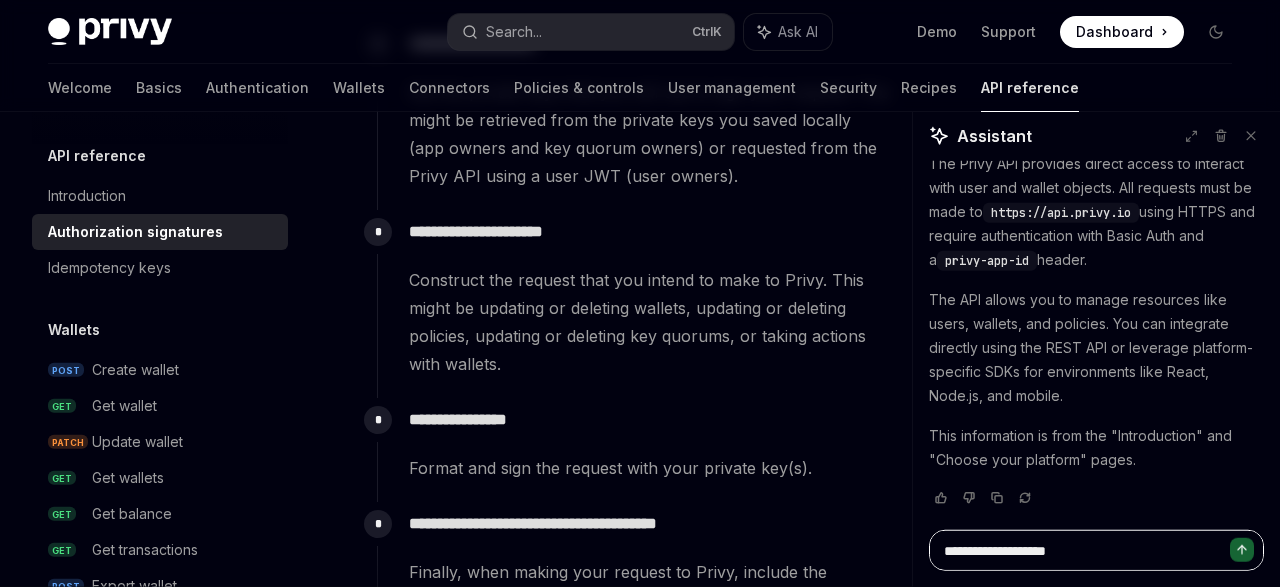 type on "*" 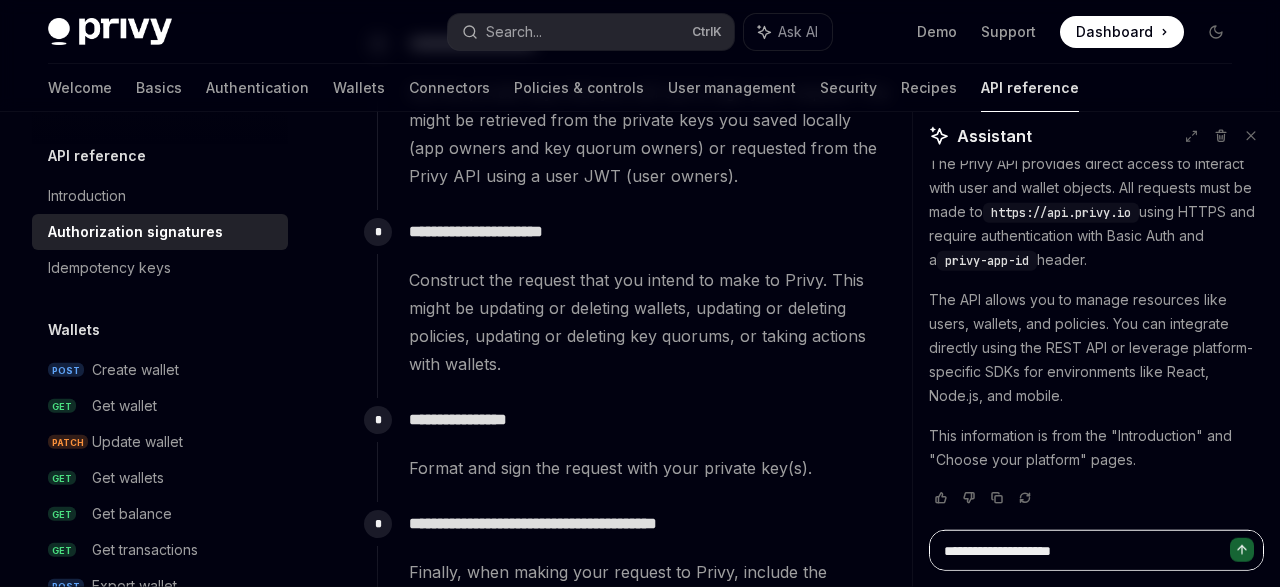 type on "**********" 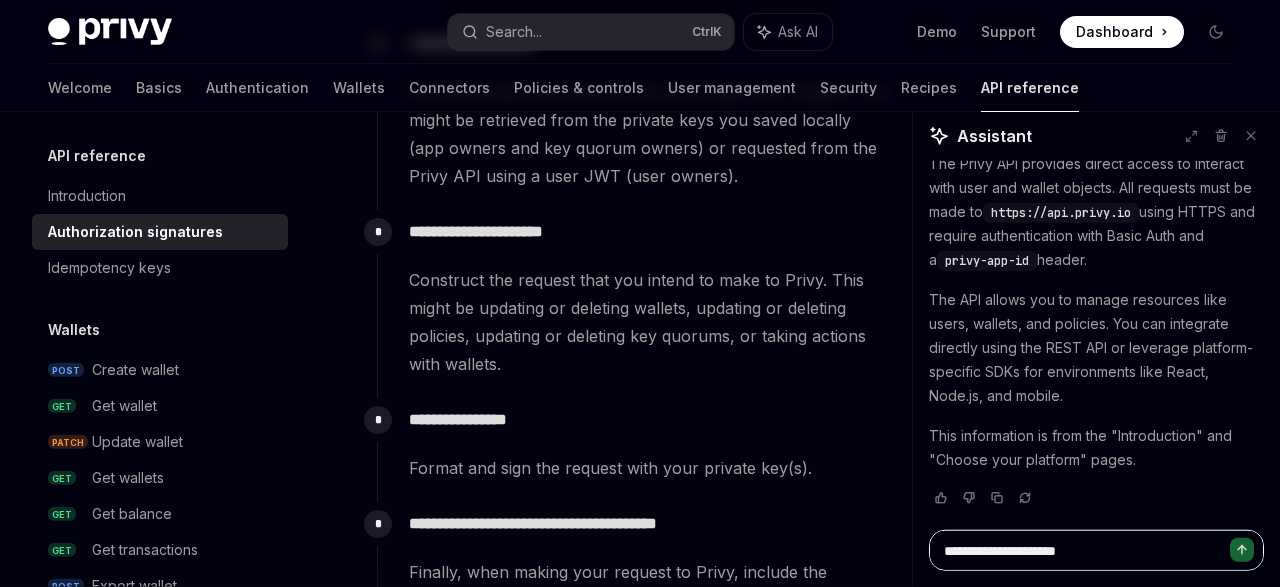 type on "*" 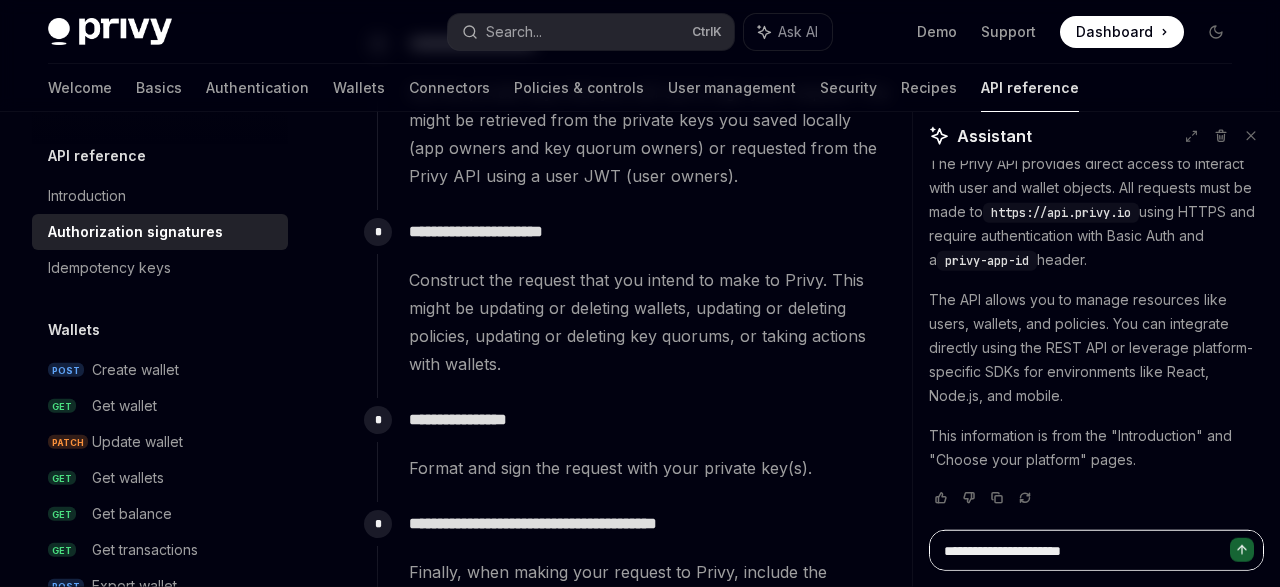 type on "*" 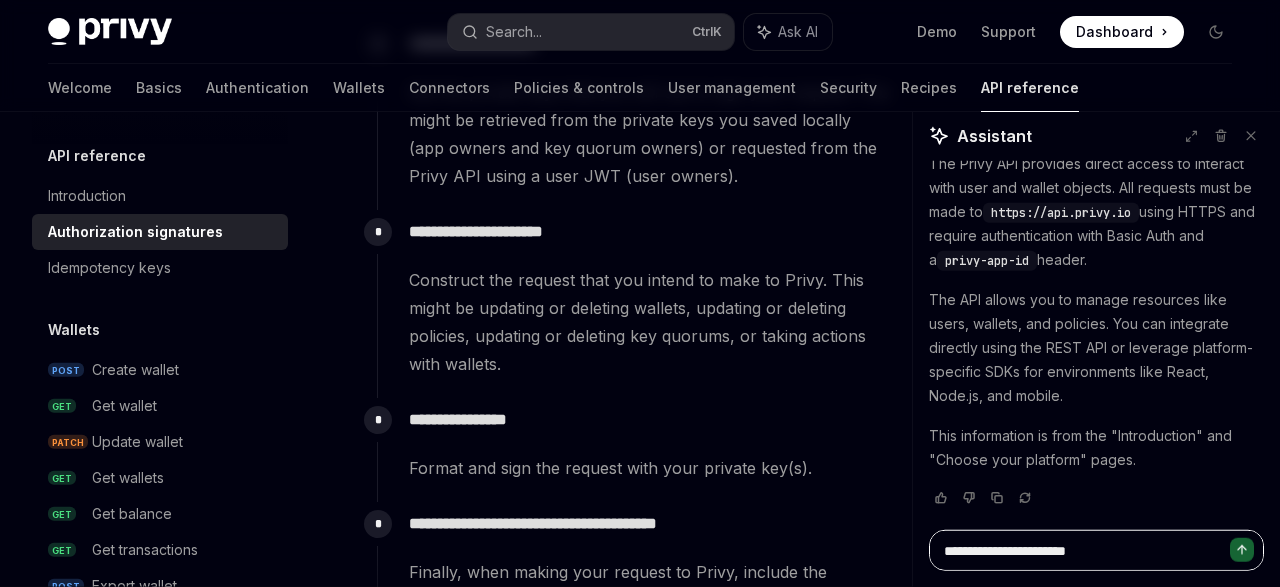 type on "*" 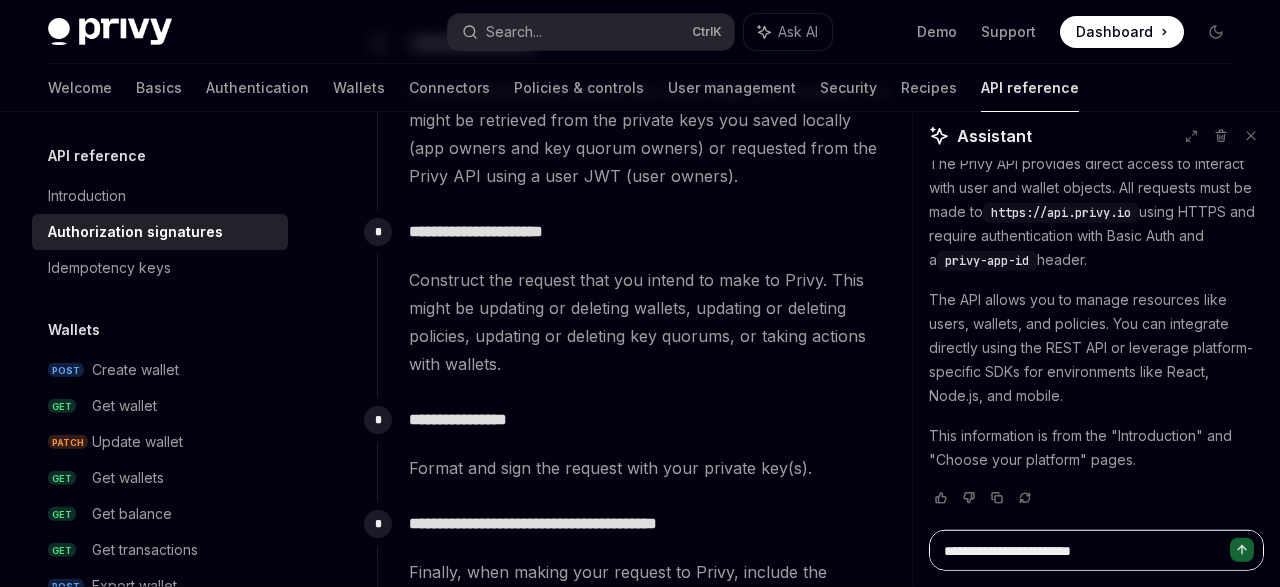 type on "*" 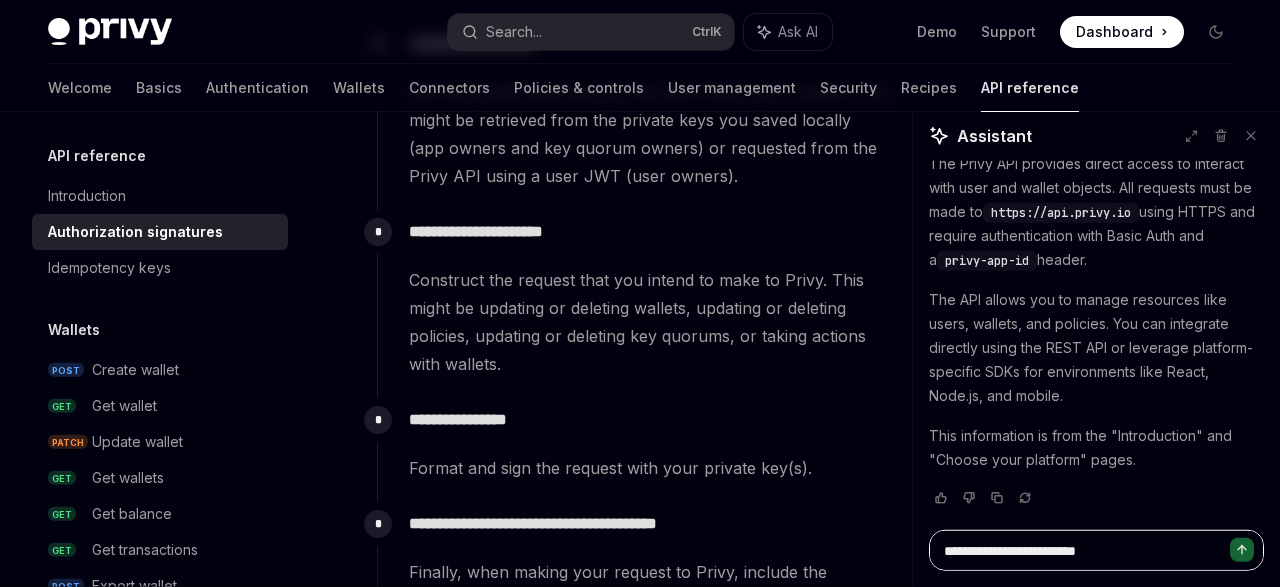type on "*" 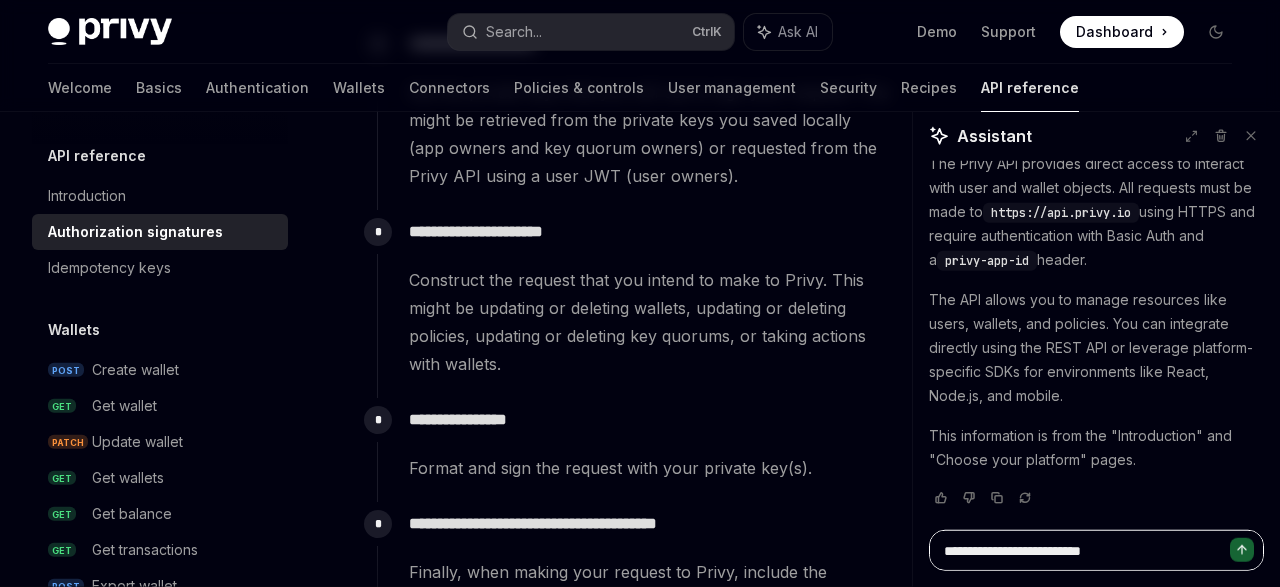 type on "*" 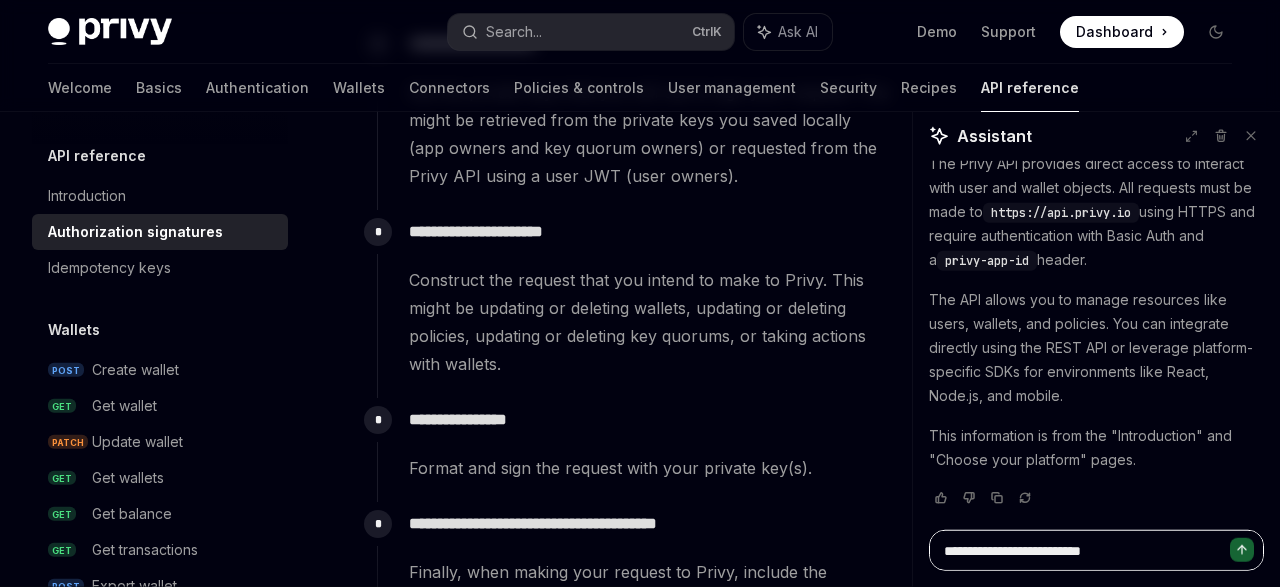 type on "**********" 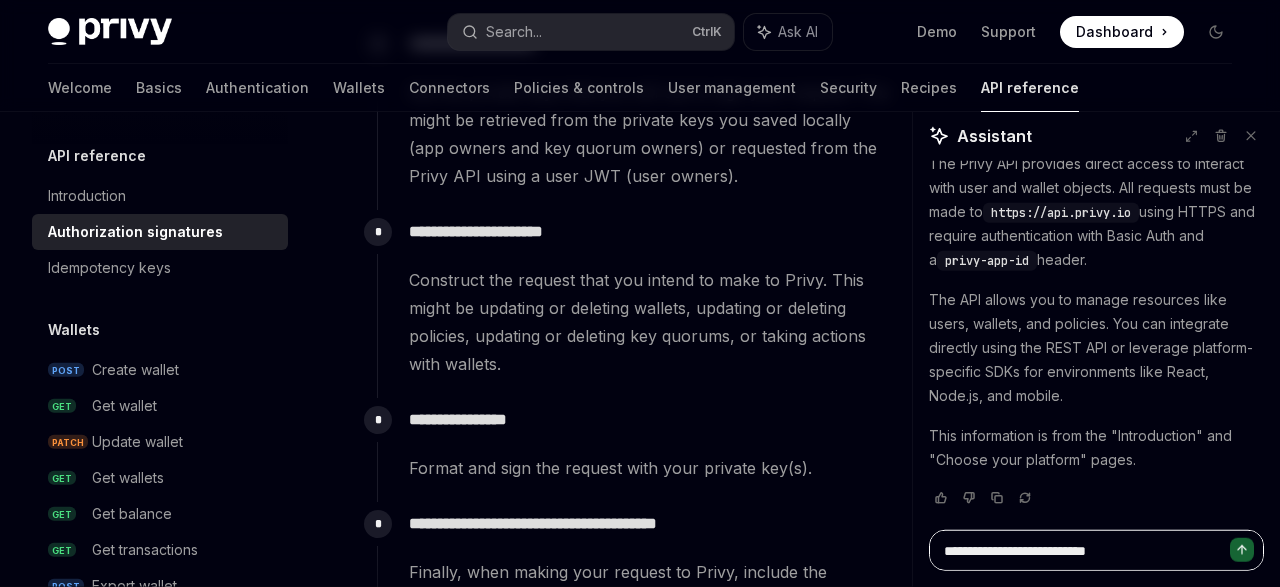 type on "*" 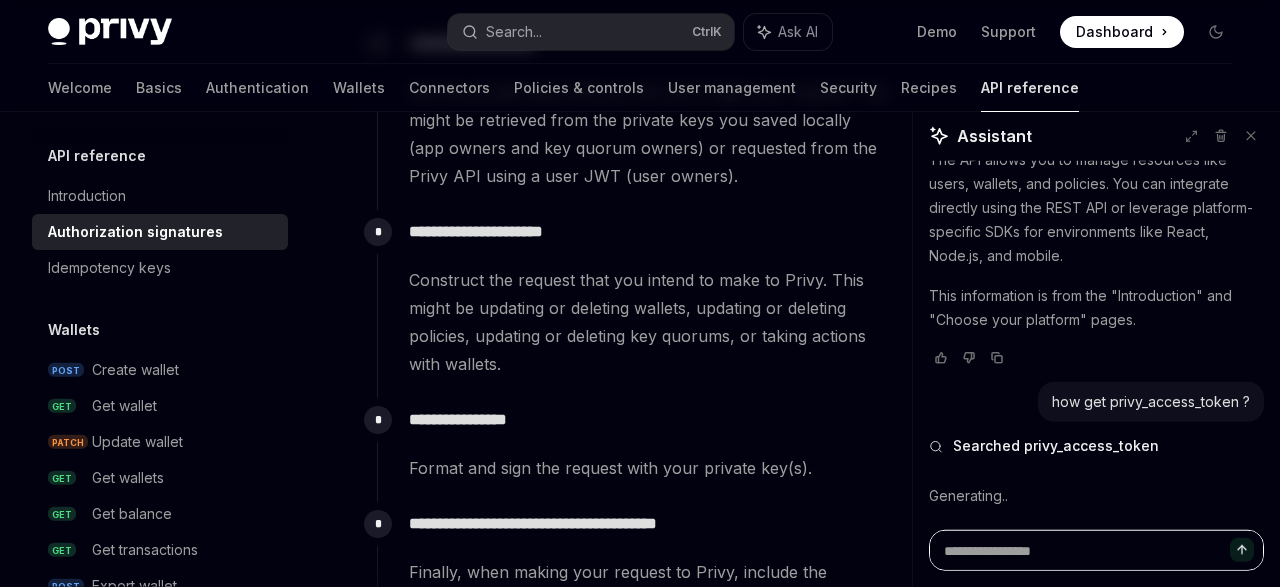 scroll, scrollTop: 227, scrollLeft: 0, axis: vertical 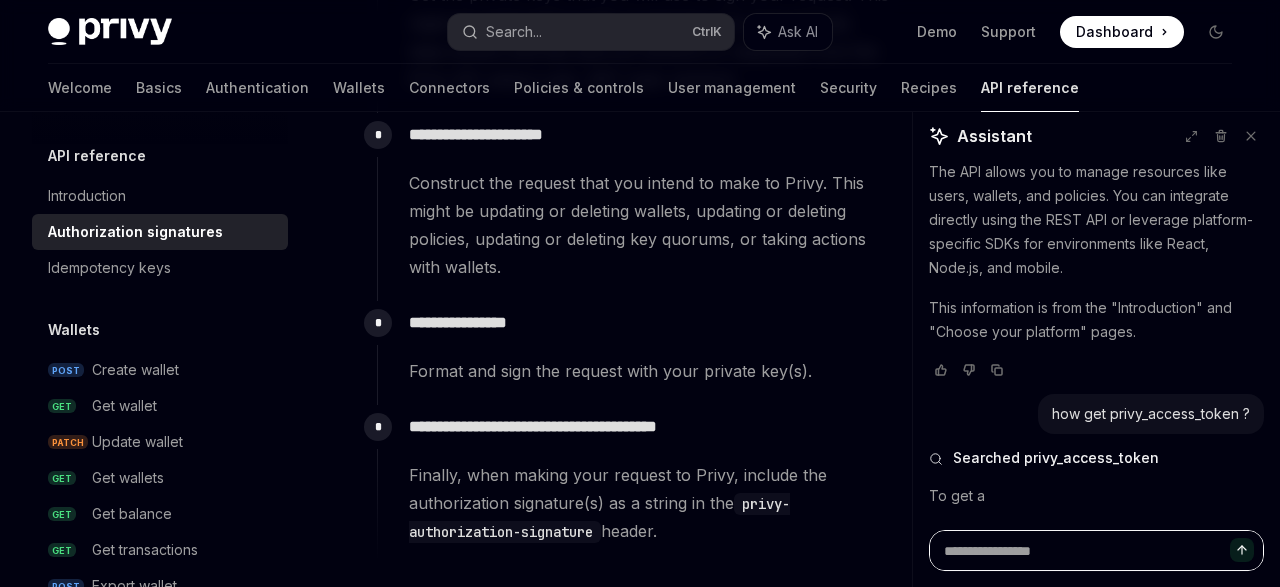 type on "*" 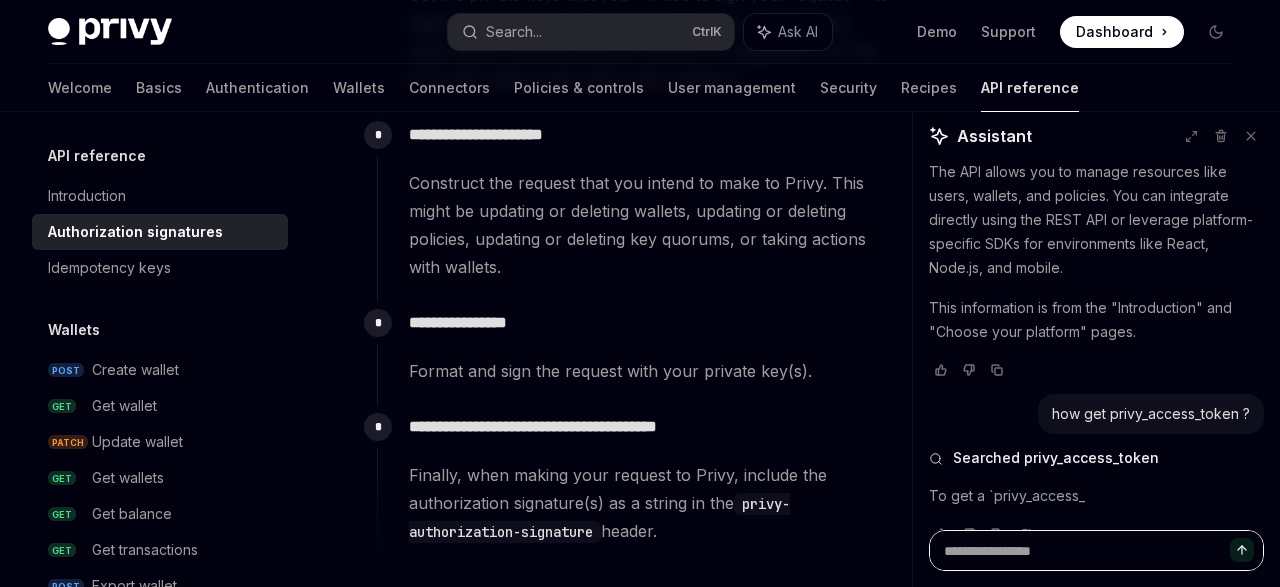 scroll, scrollTop: 2326, scrollLeft: 0, axis: vertical 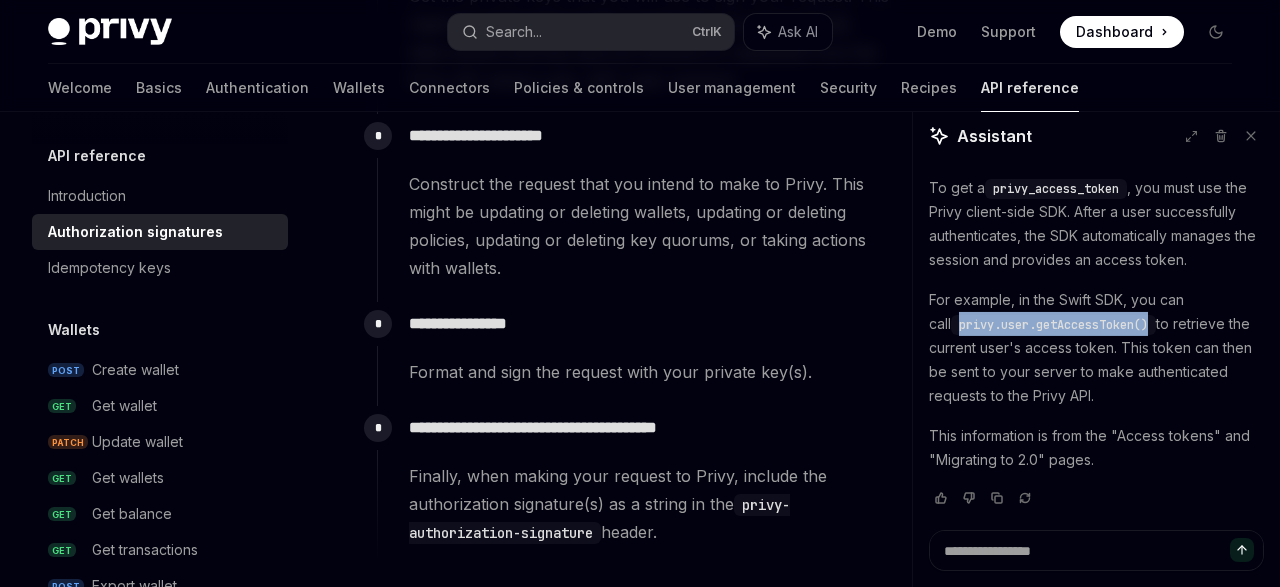 drag, startPoint x: 936, startPoint y: 327, endPoint x: 1131, endPoint y: 327, distance: 195 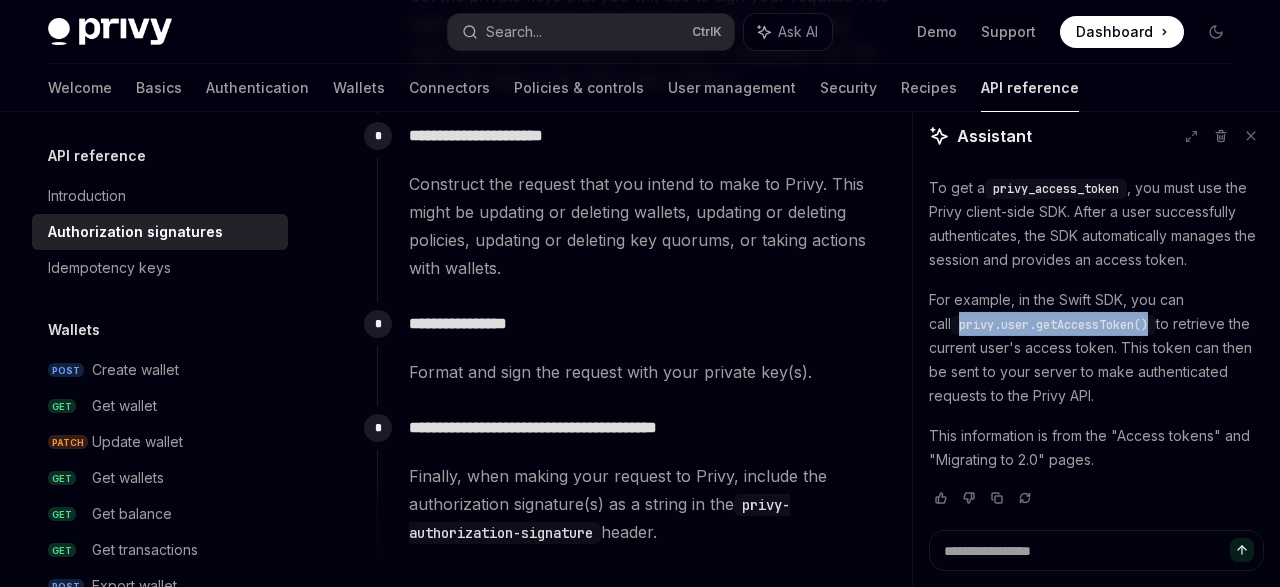 click on "privy.user.getAccessToken()" at bounding box center [1053, 325] 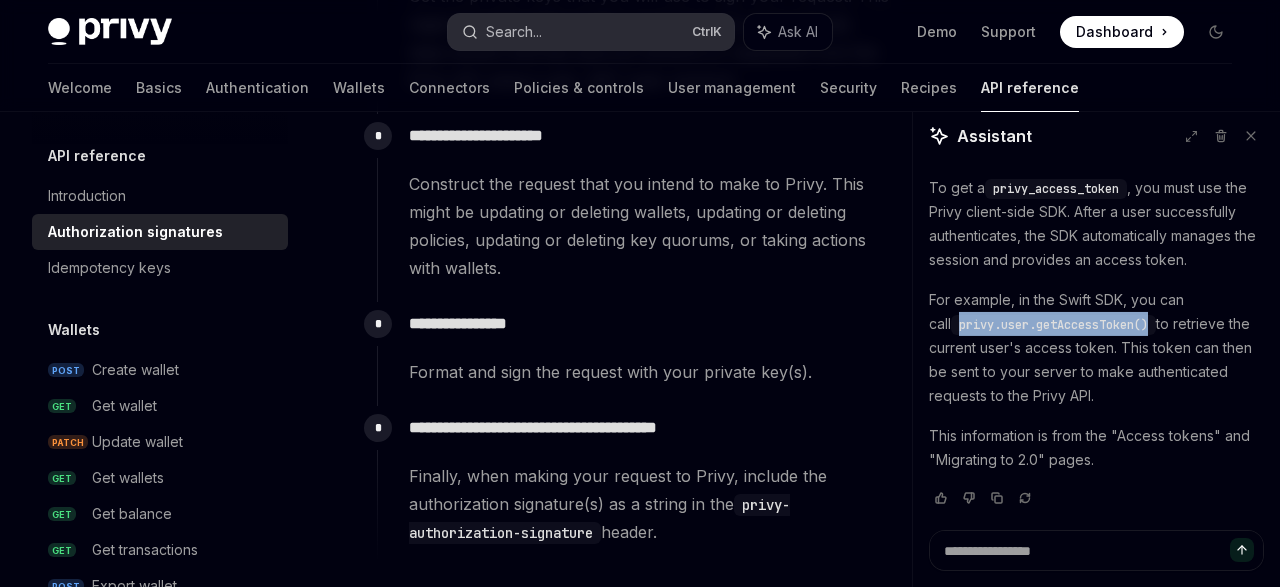 click on "Search... Ctrl  K" at bounding box center (591, 32) 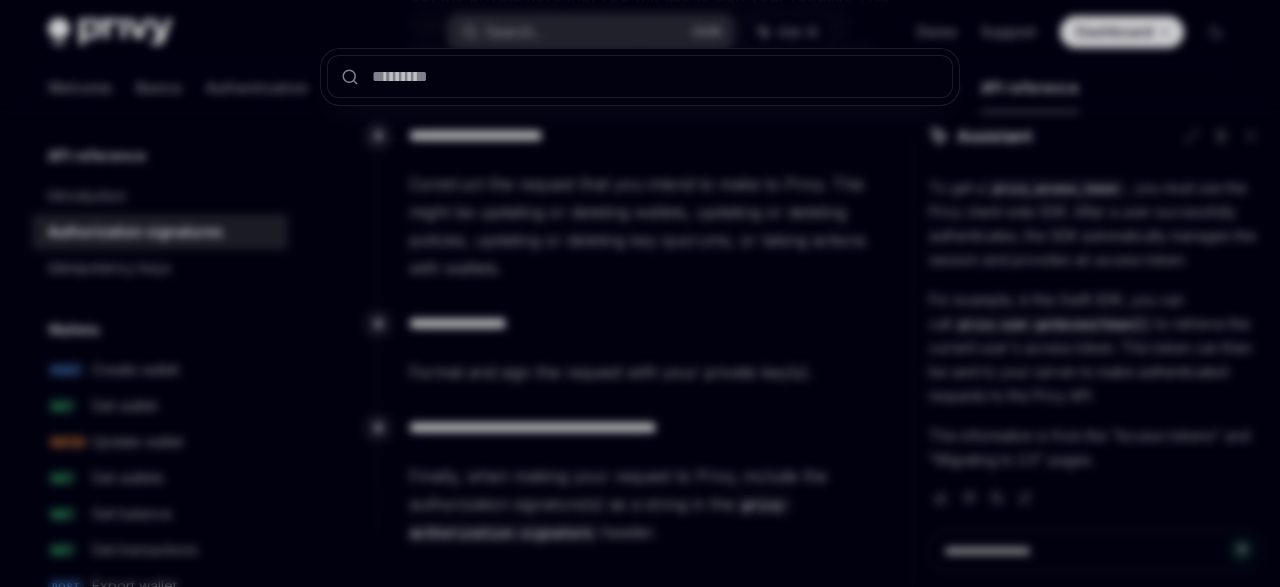 type on "**********" 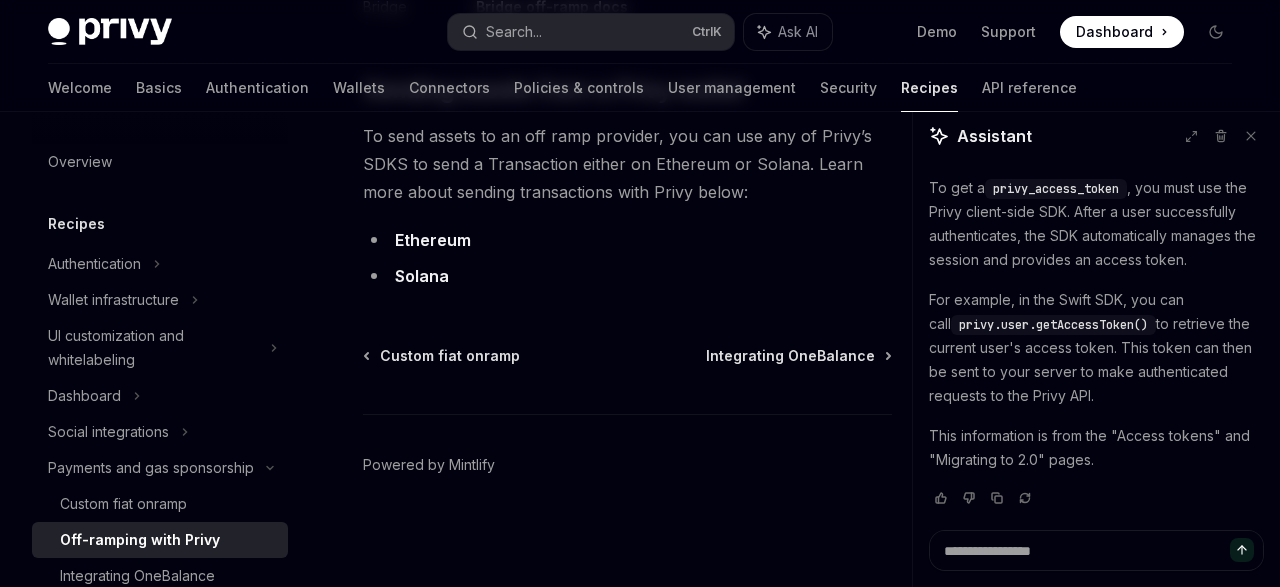type on "*" 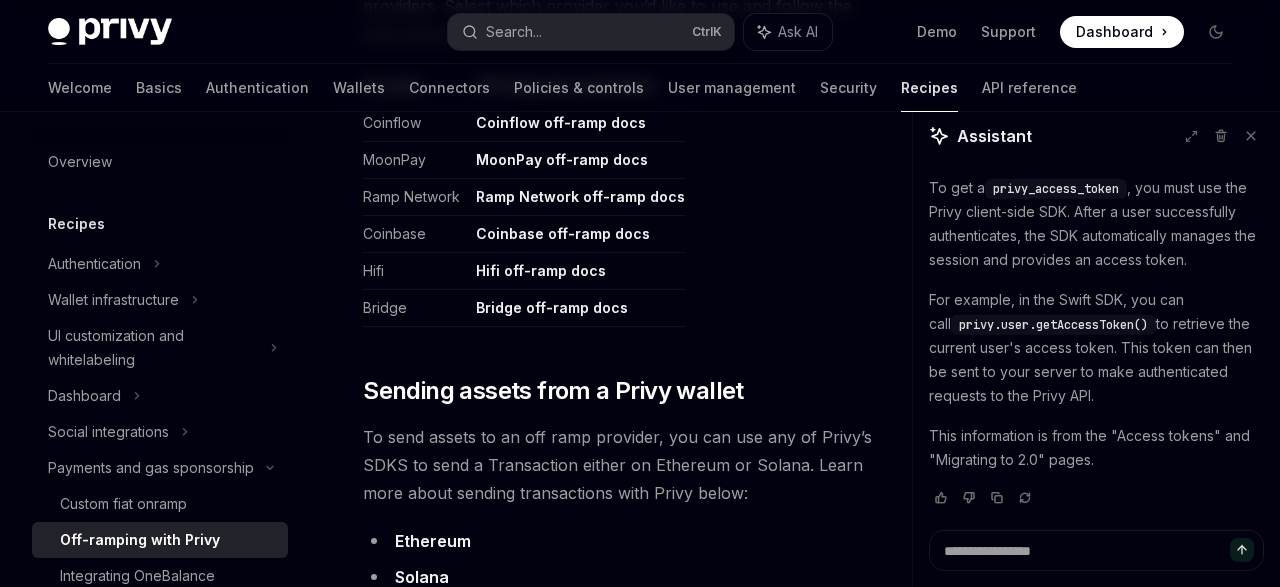 scroll, scrollTop: 1323, scrollLeft: 0, axis: vertical 